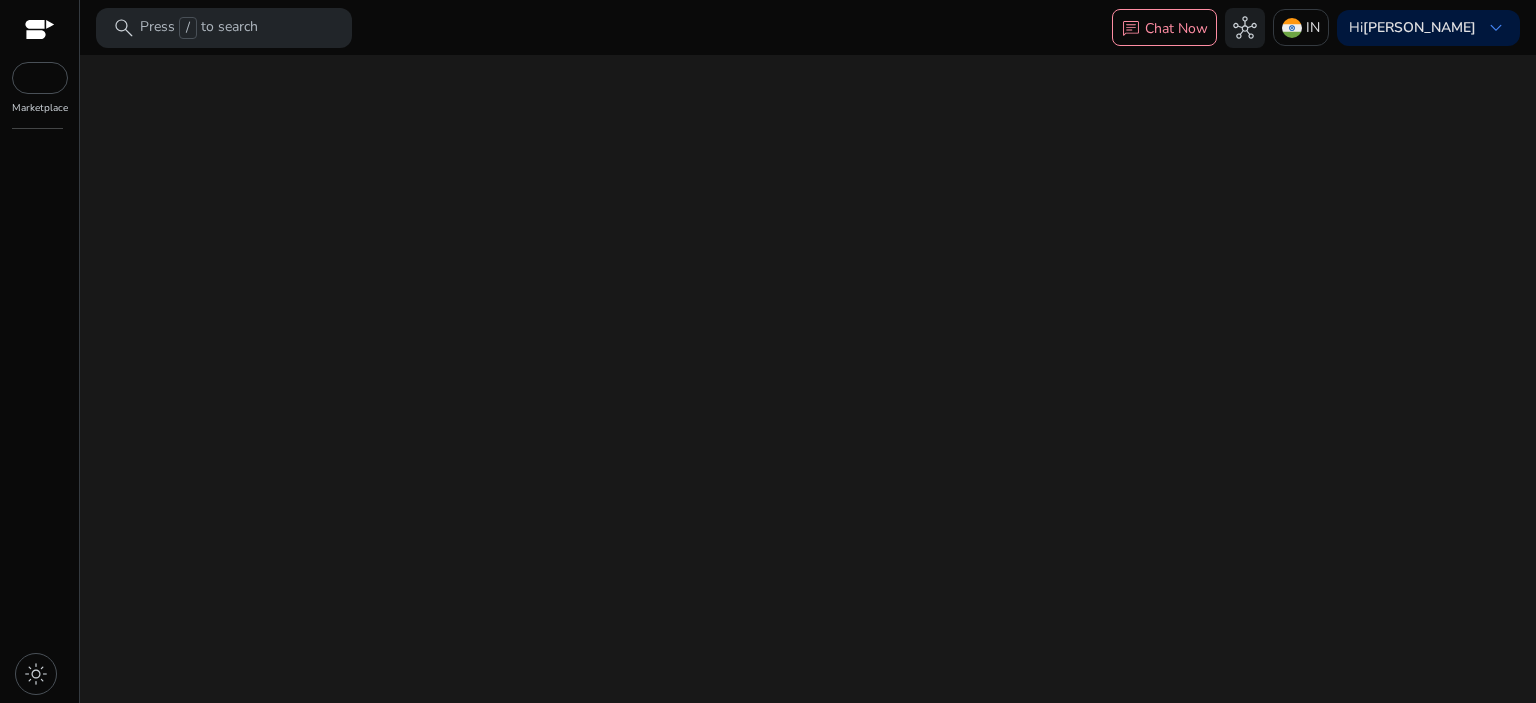 scroll, scrollTop: 0, scrollLeft: 0, axis: both 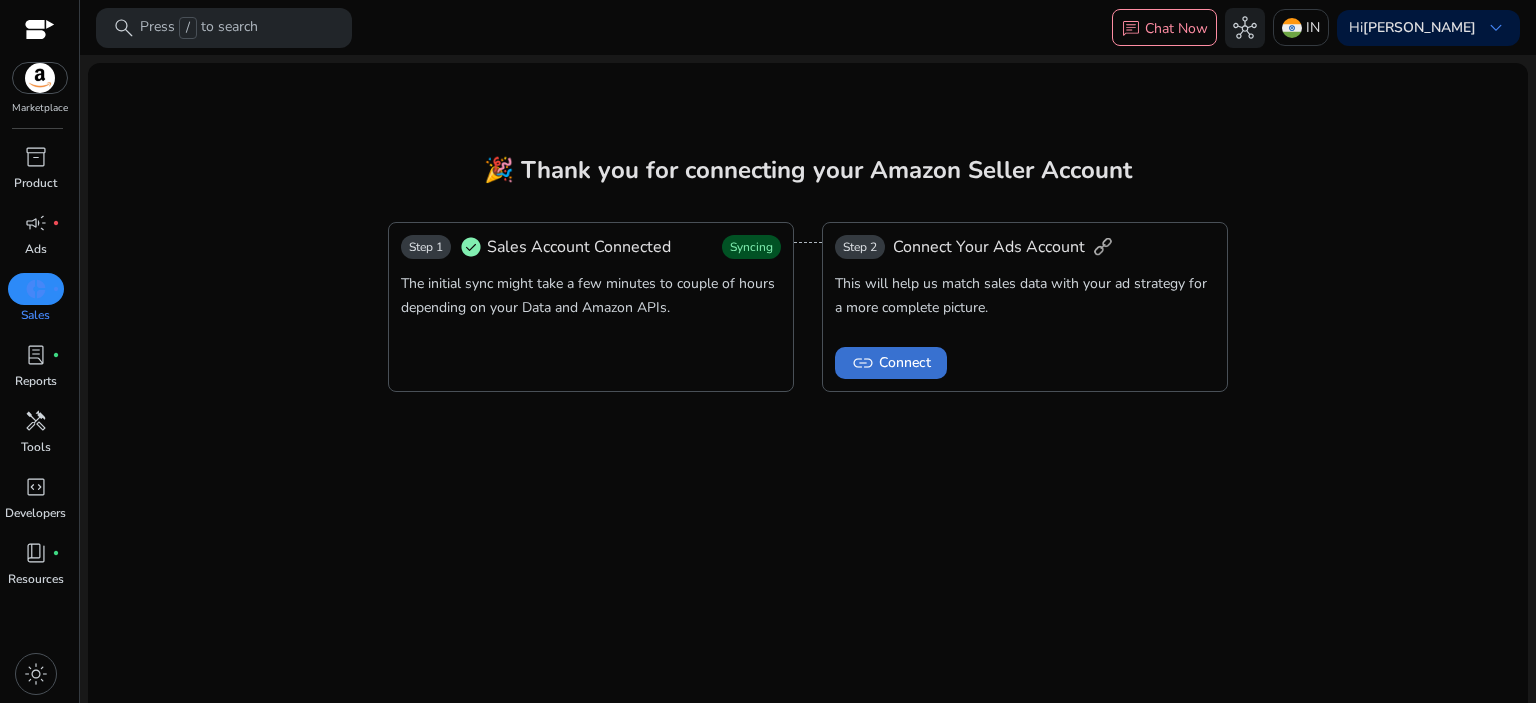 click on "Connect" 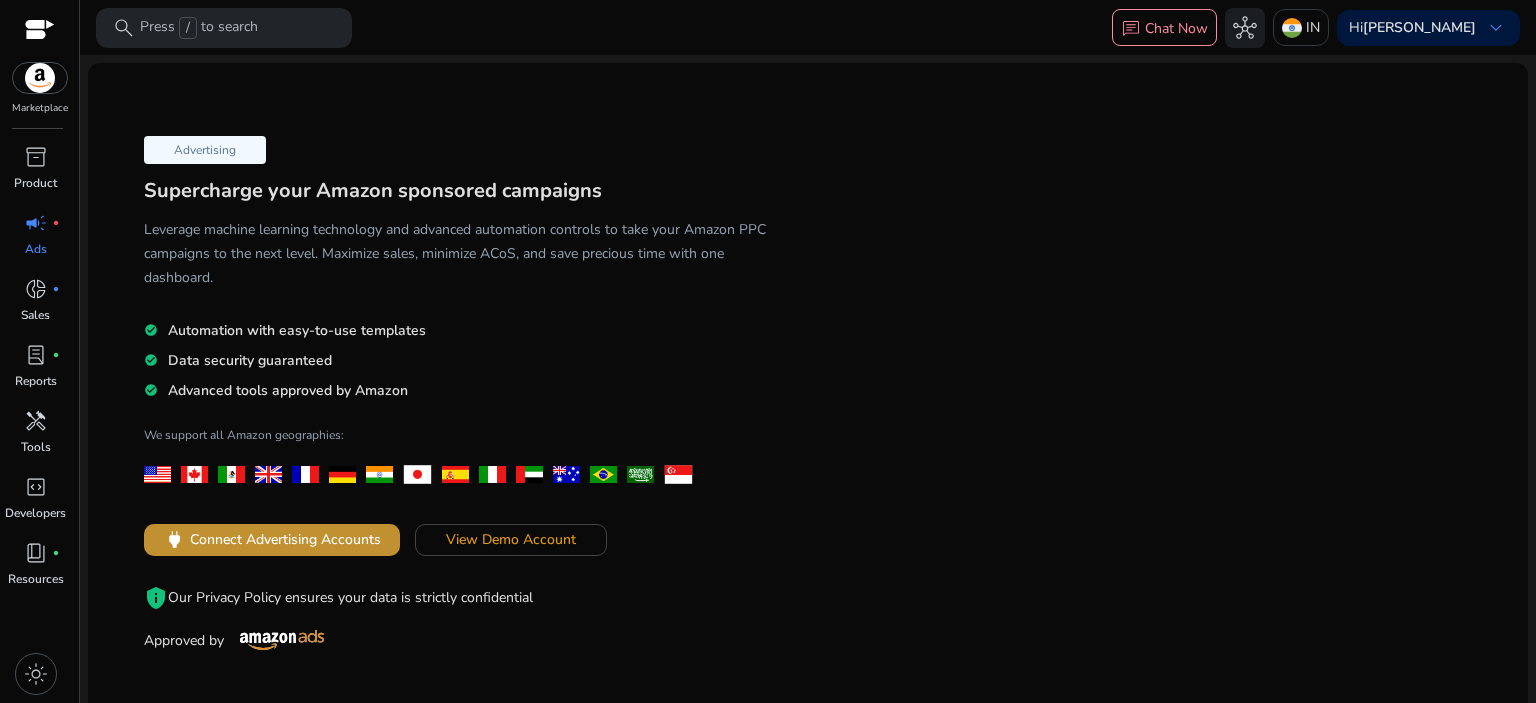 click on "Connect Advertising Accounts" 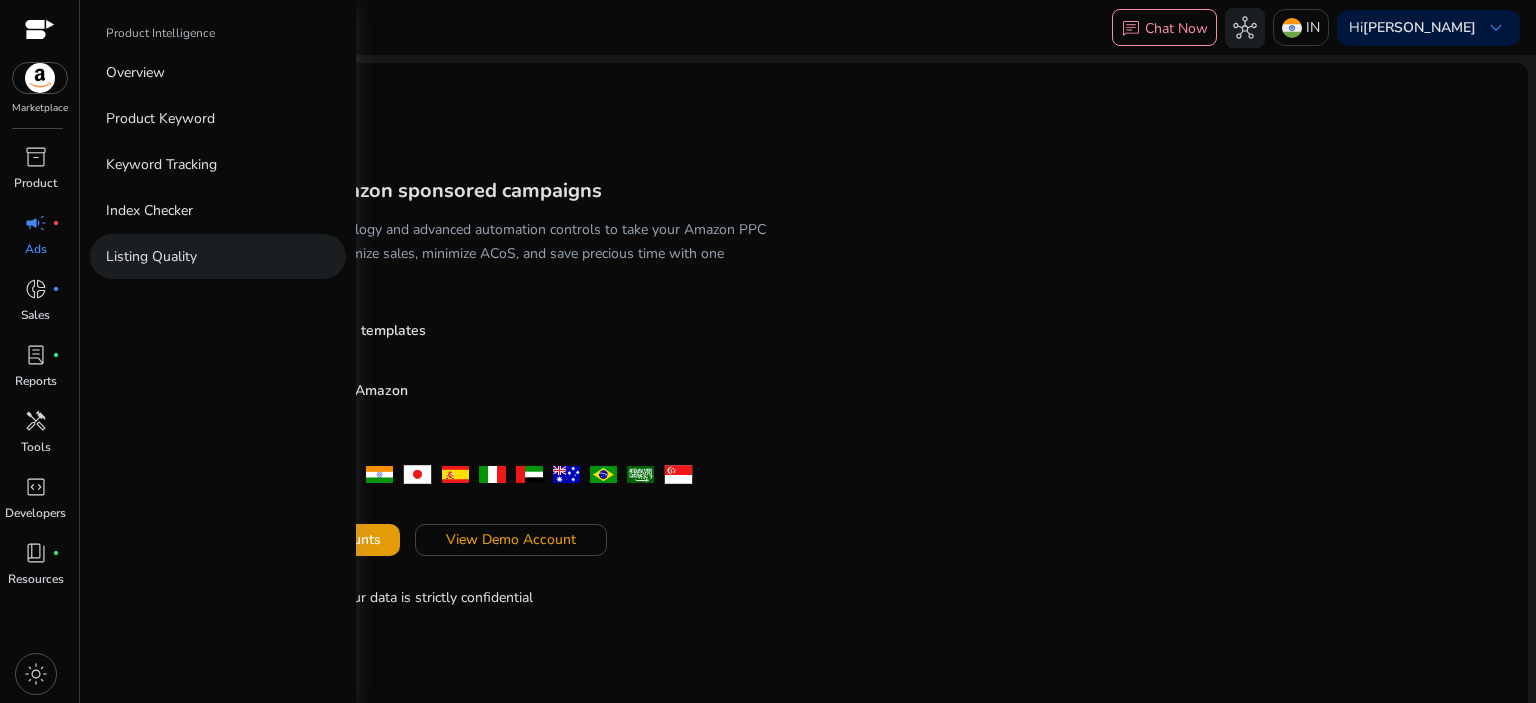 click on "Listing Quality" at bounding box center [151, 256] 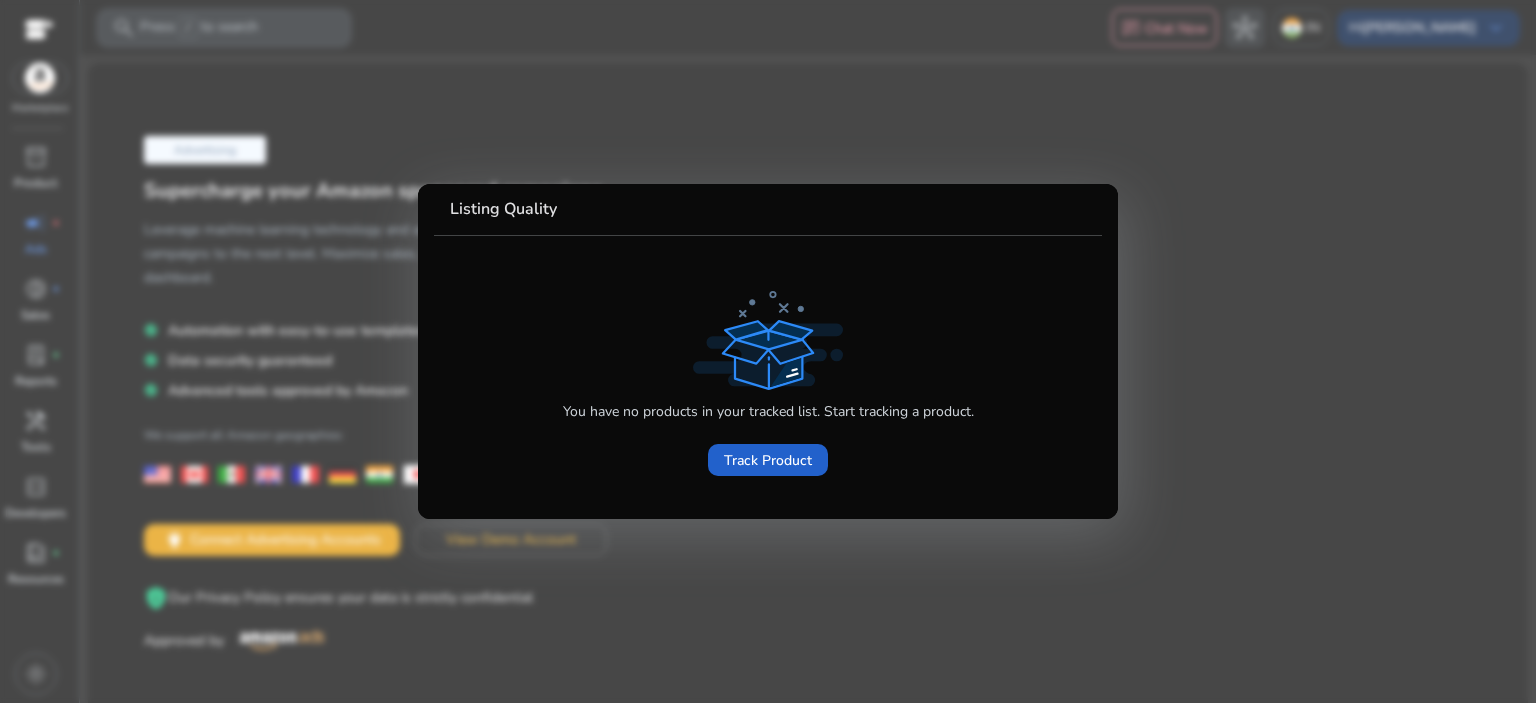 click on "Track Product" 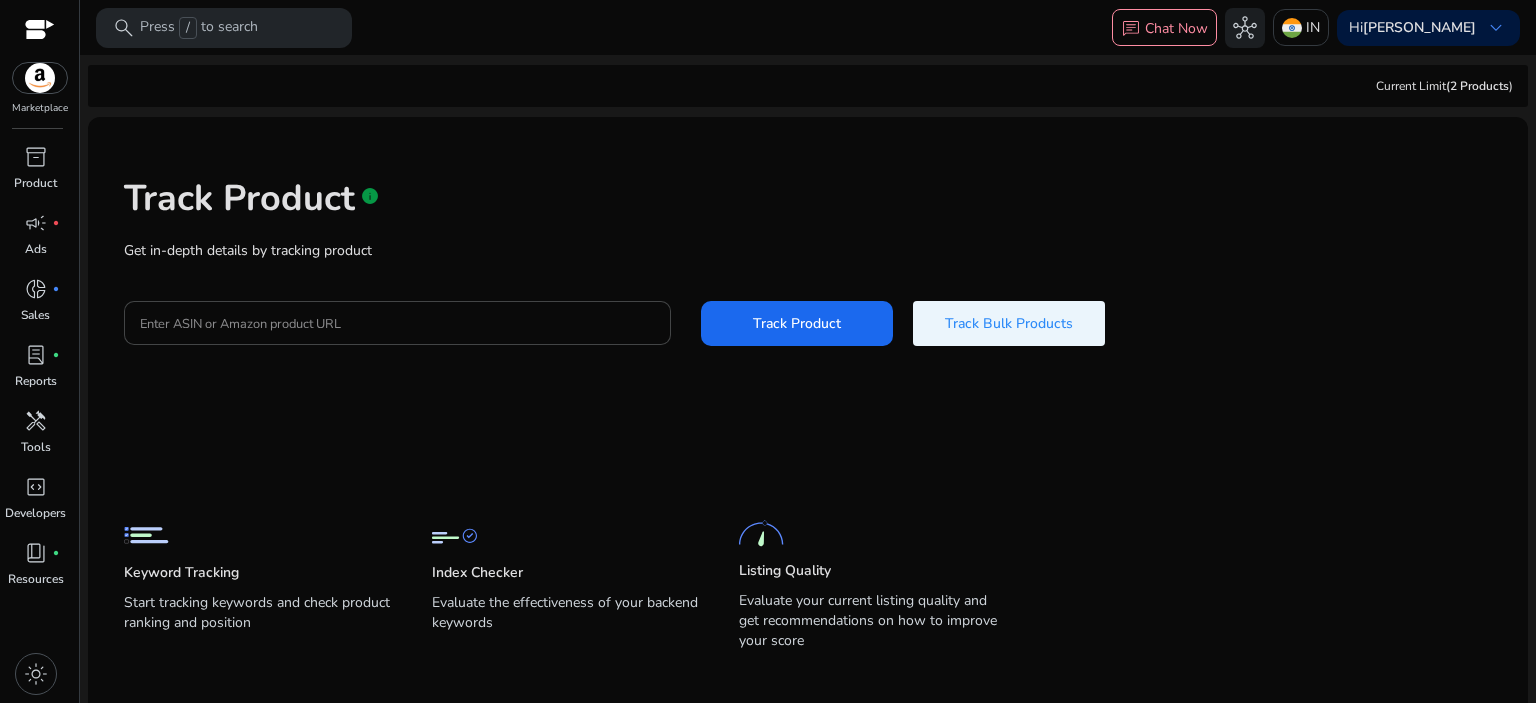 click on "Track Bulk Products" 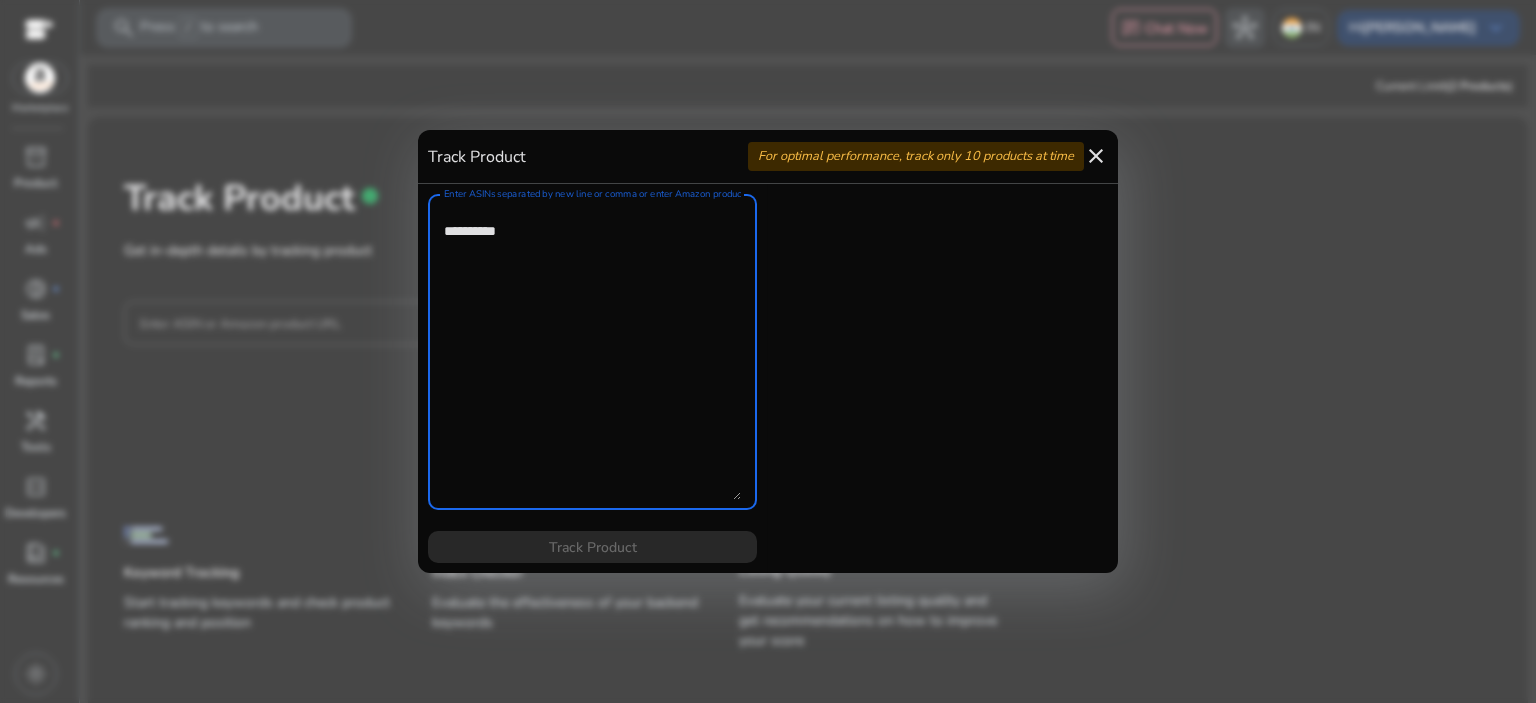 paste on "**********" 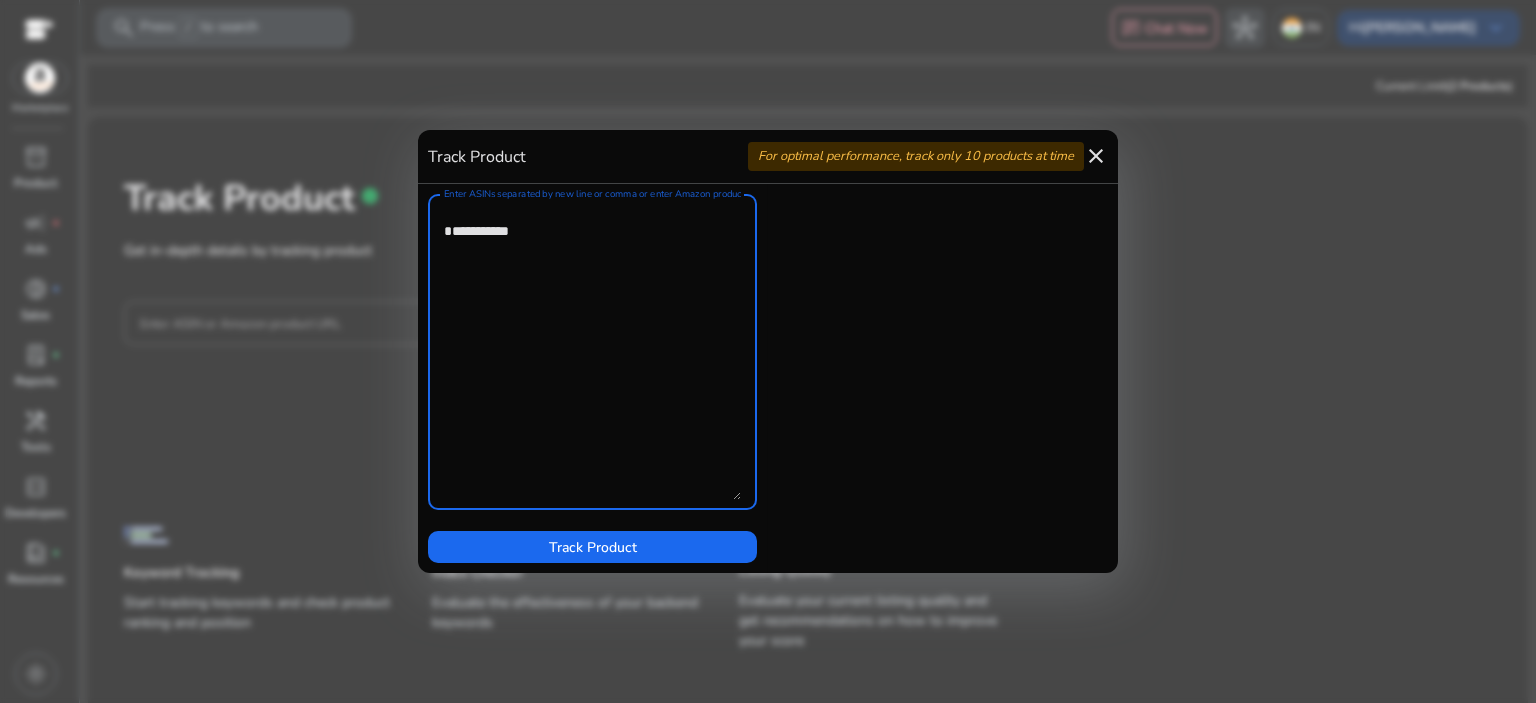 paste on "**********" 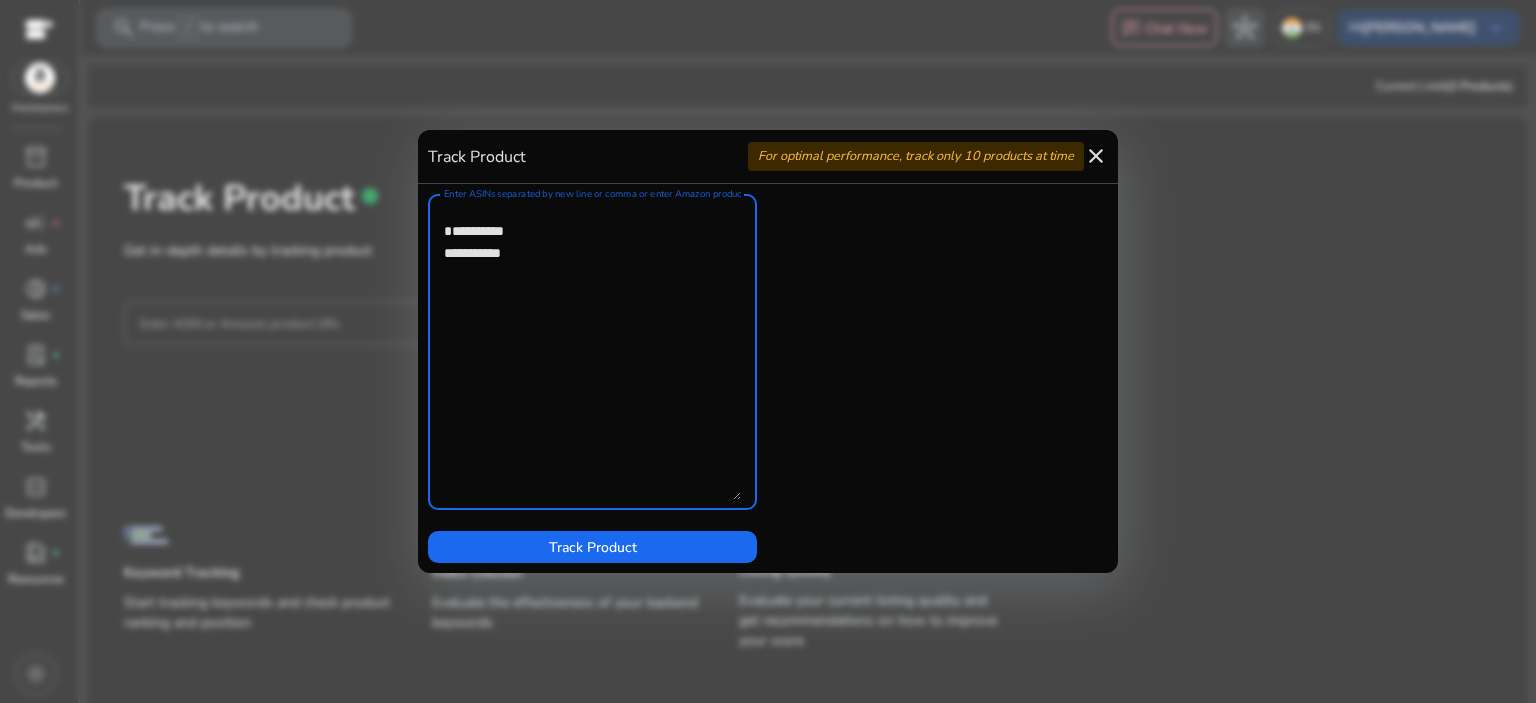 paste on "**********" 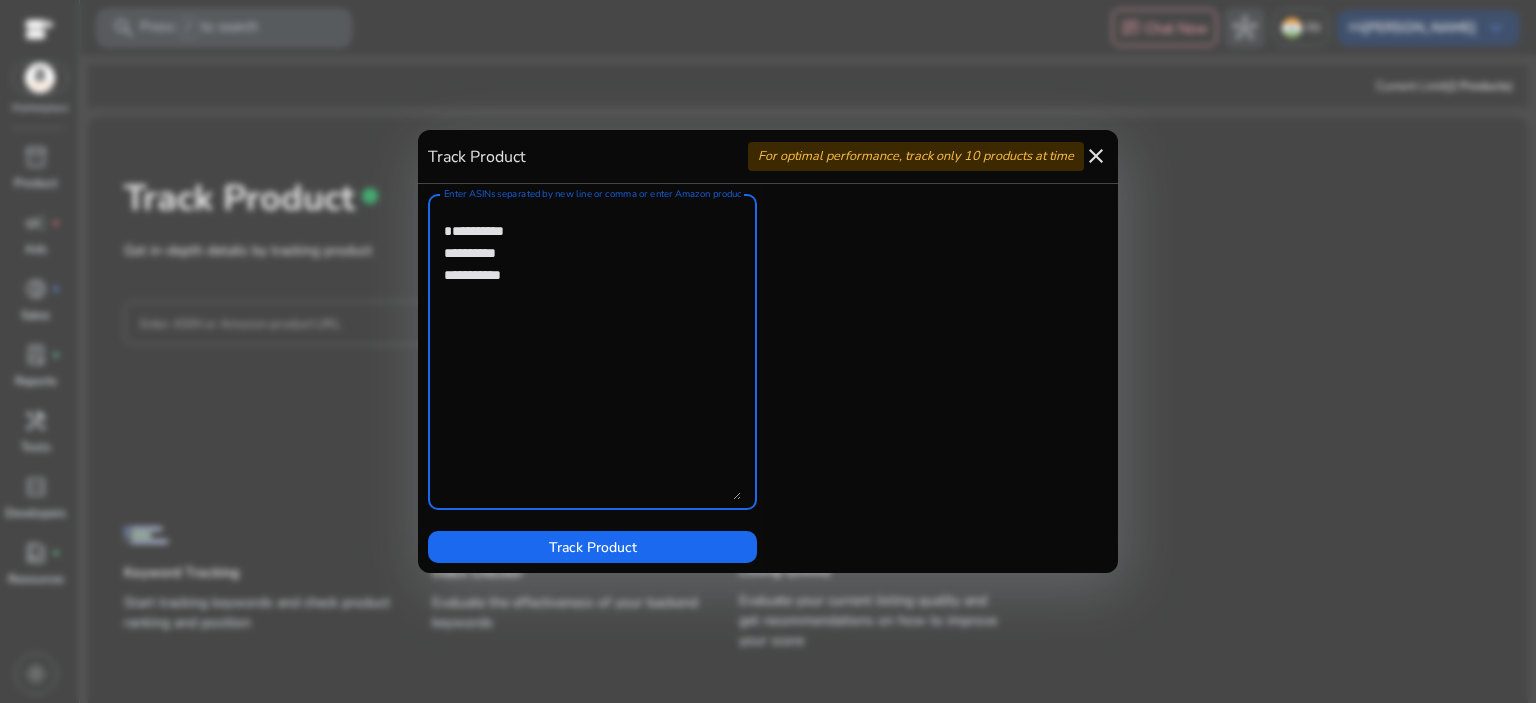 paste on "**********" 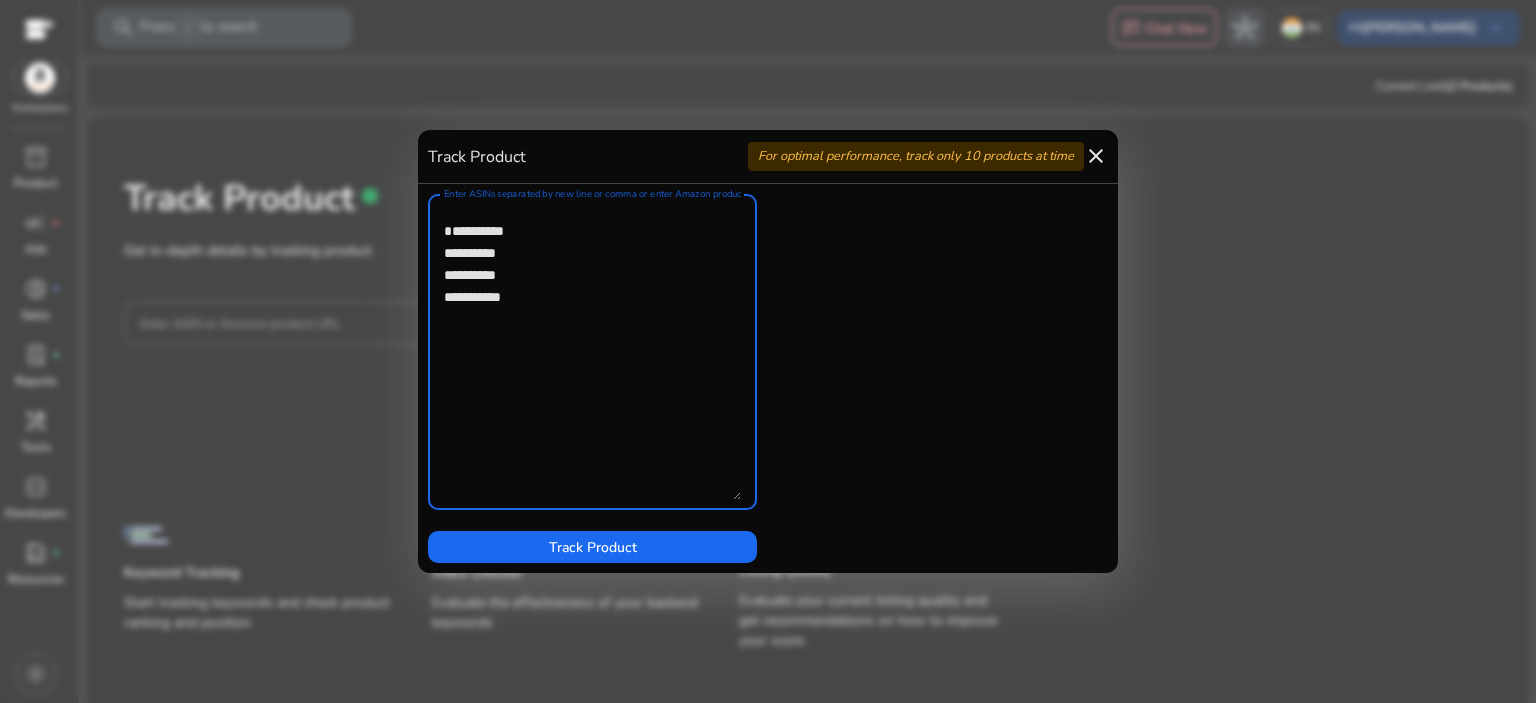 paste on "**********" 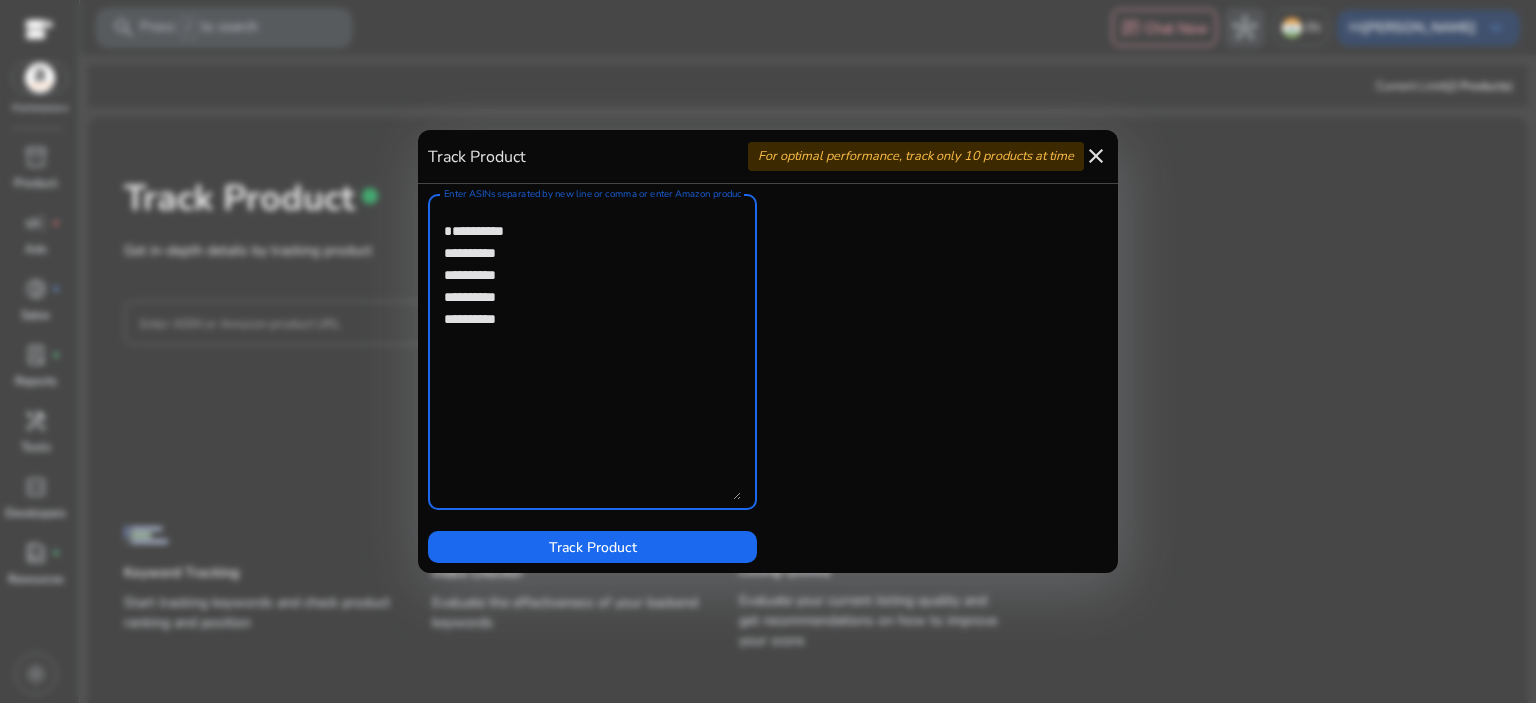 type on "**********" 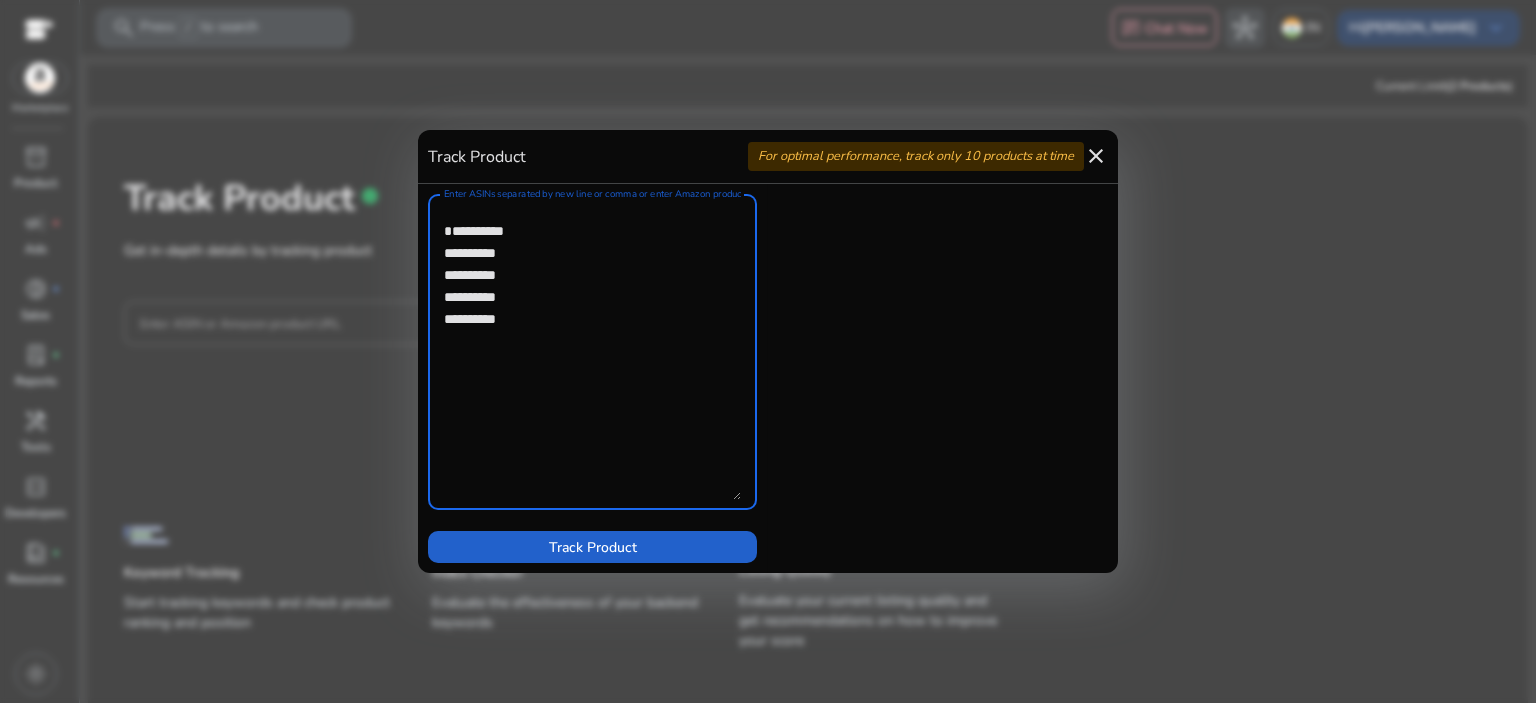 click on "Track Product" at bounding box center (593, 547) 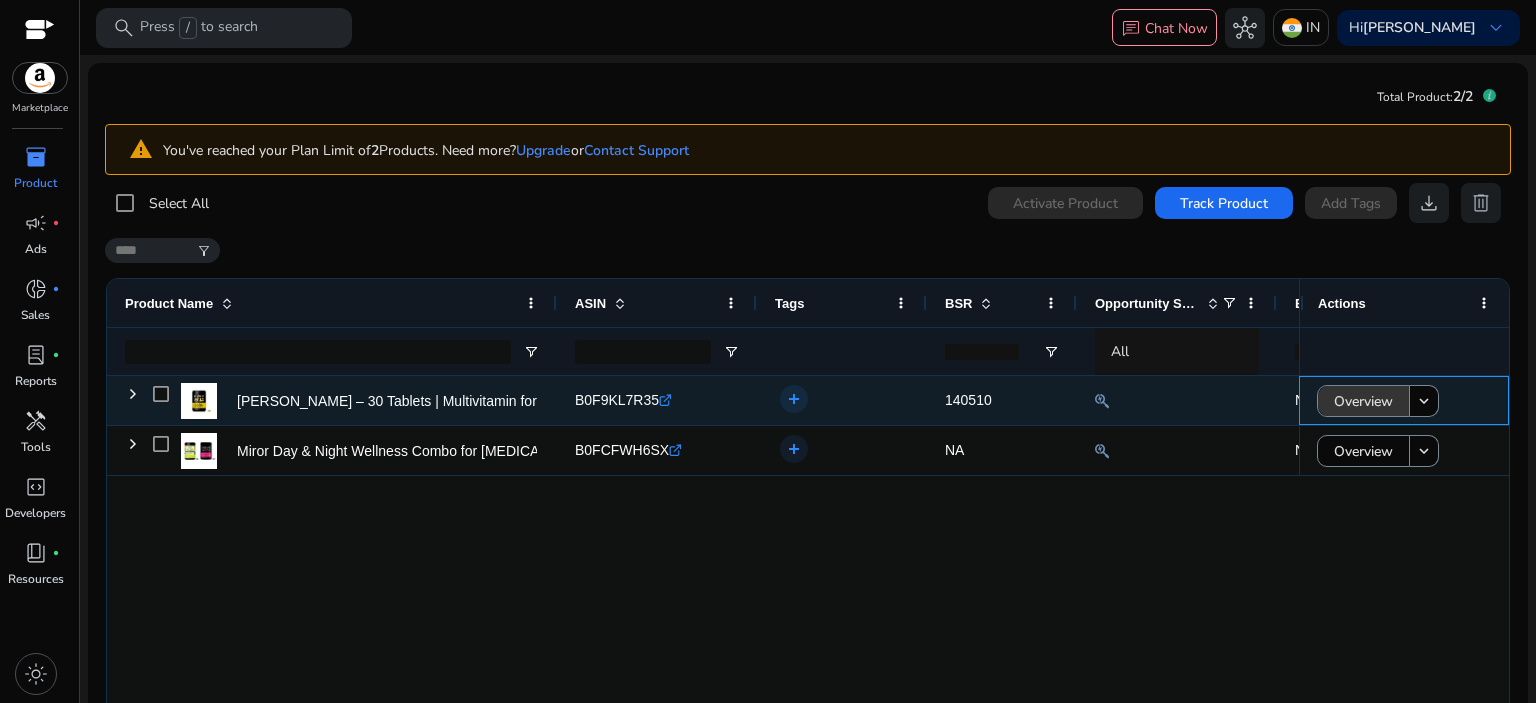 click on "Overview" 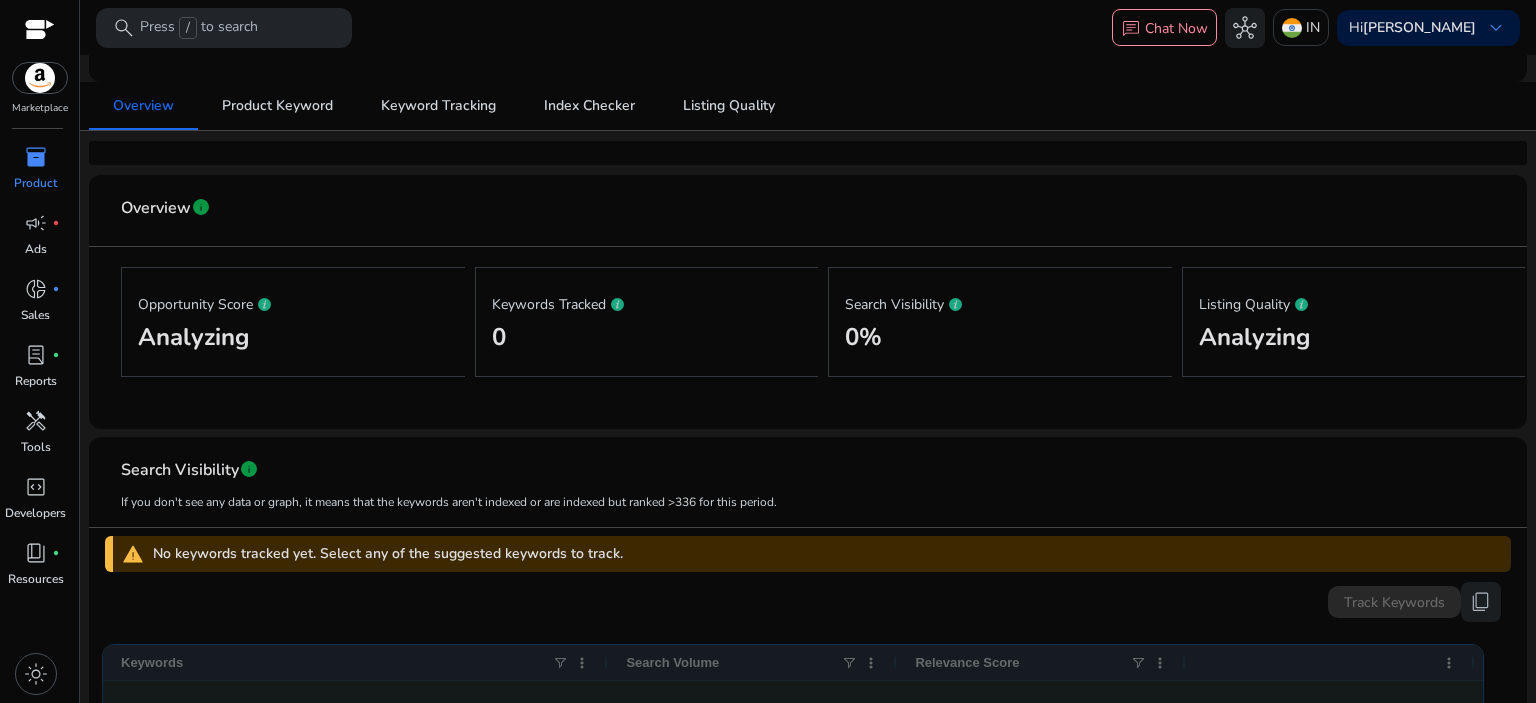 scroll, scrollTop: 100, scrollLeft: 0, axis: vertical 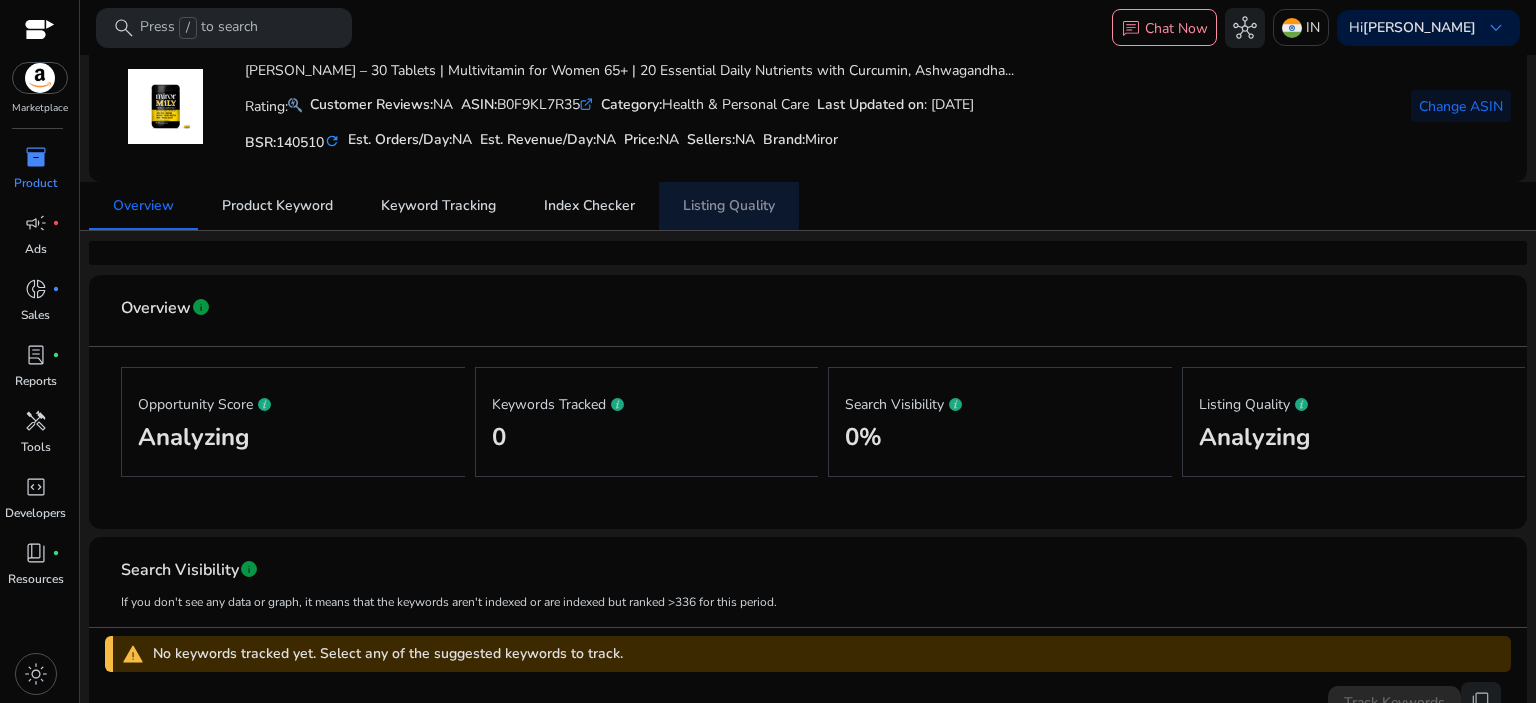 click on "Listing Quality" at bounding box center (729, 206) 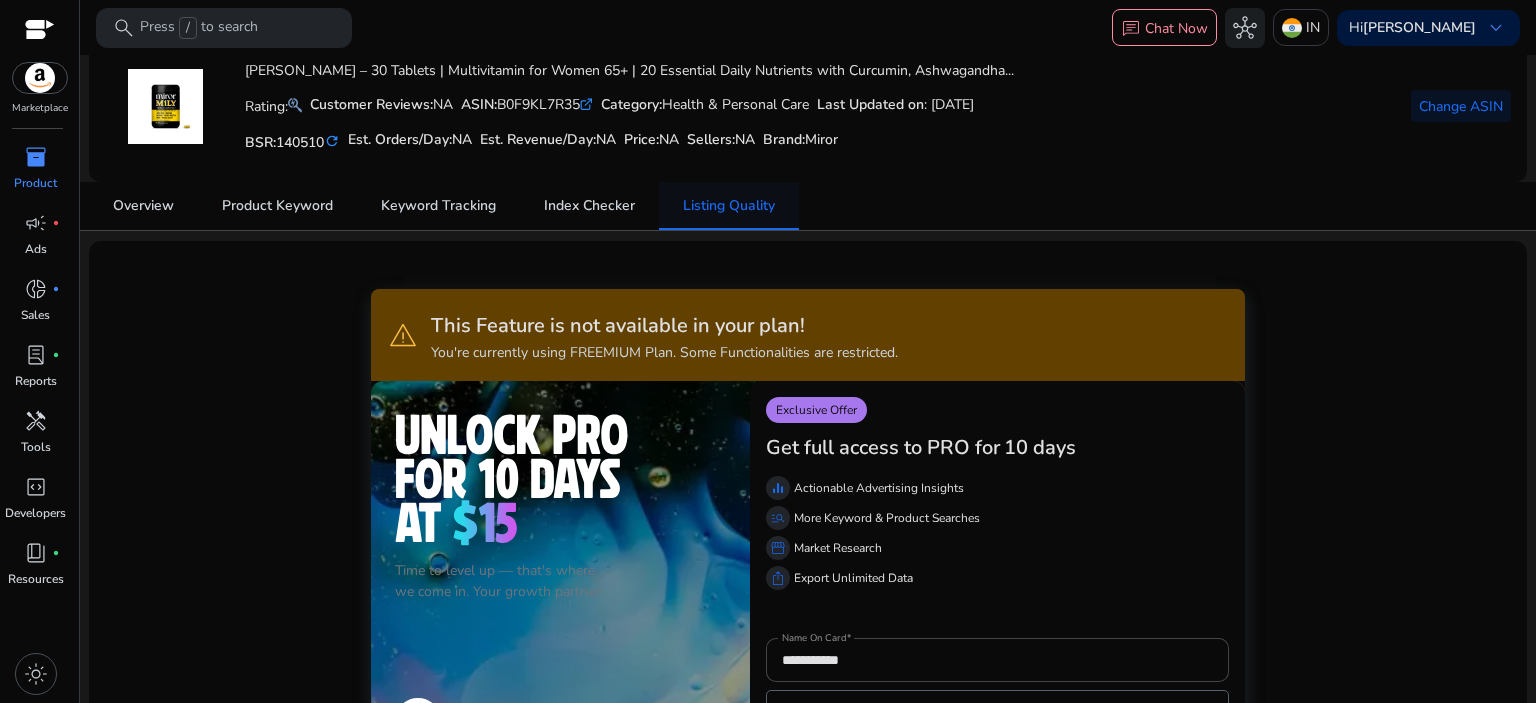 scroll, scrollTop: 0, scrollLeft: 0, axis: both 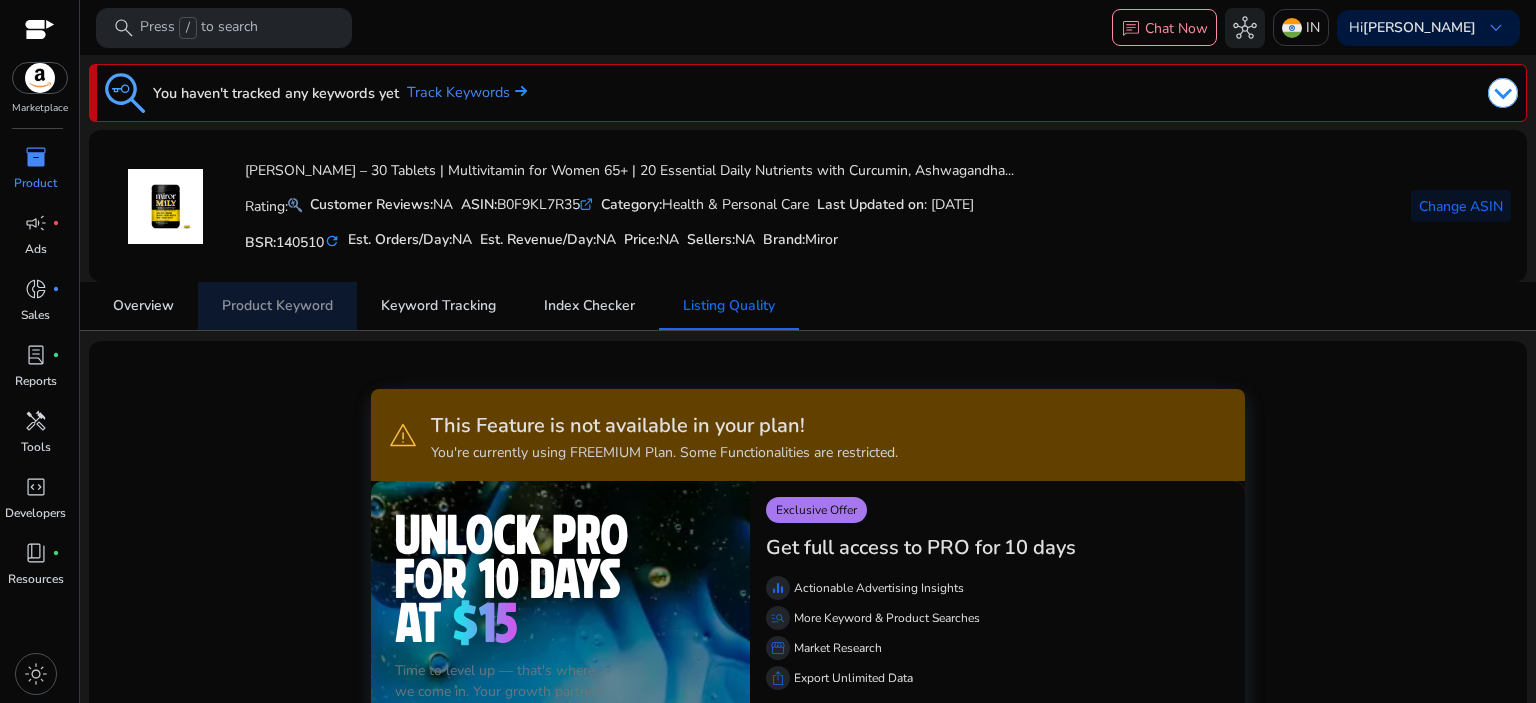 click on "Product Keyword" at bounding box center [277, 306] 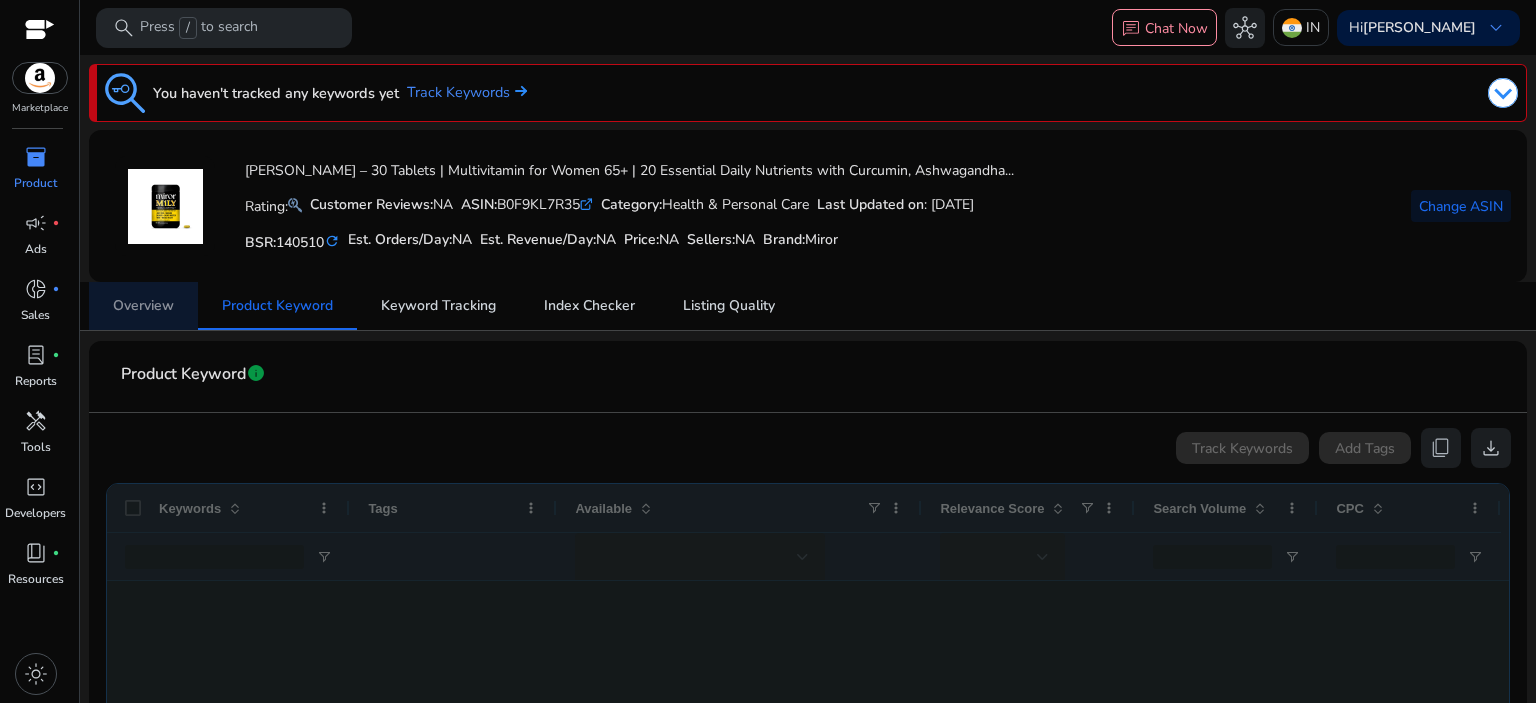 click on "Overview" at bounding box center (143, 306) 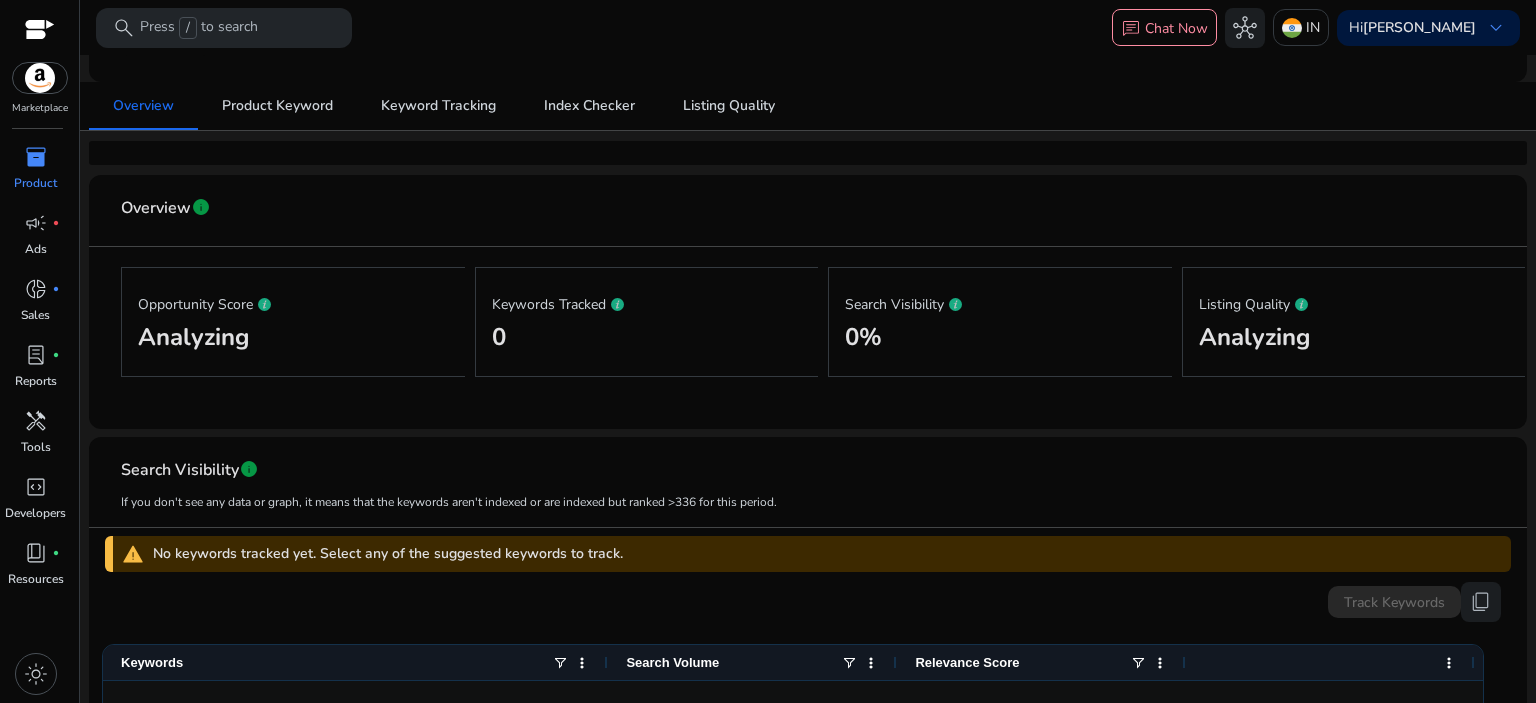 scroll, scrollTop: 100, scrollLeft: 0, axis: vertical 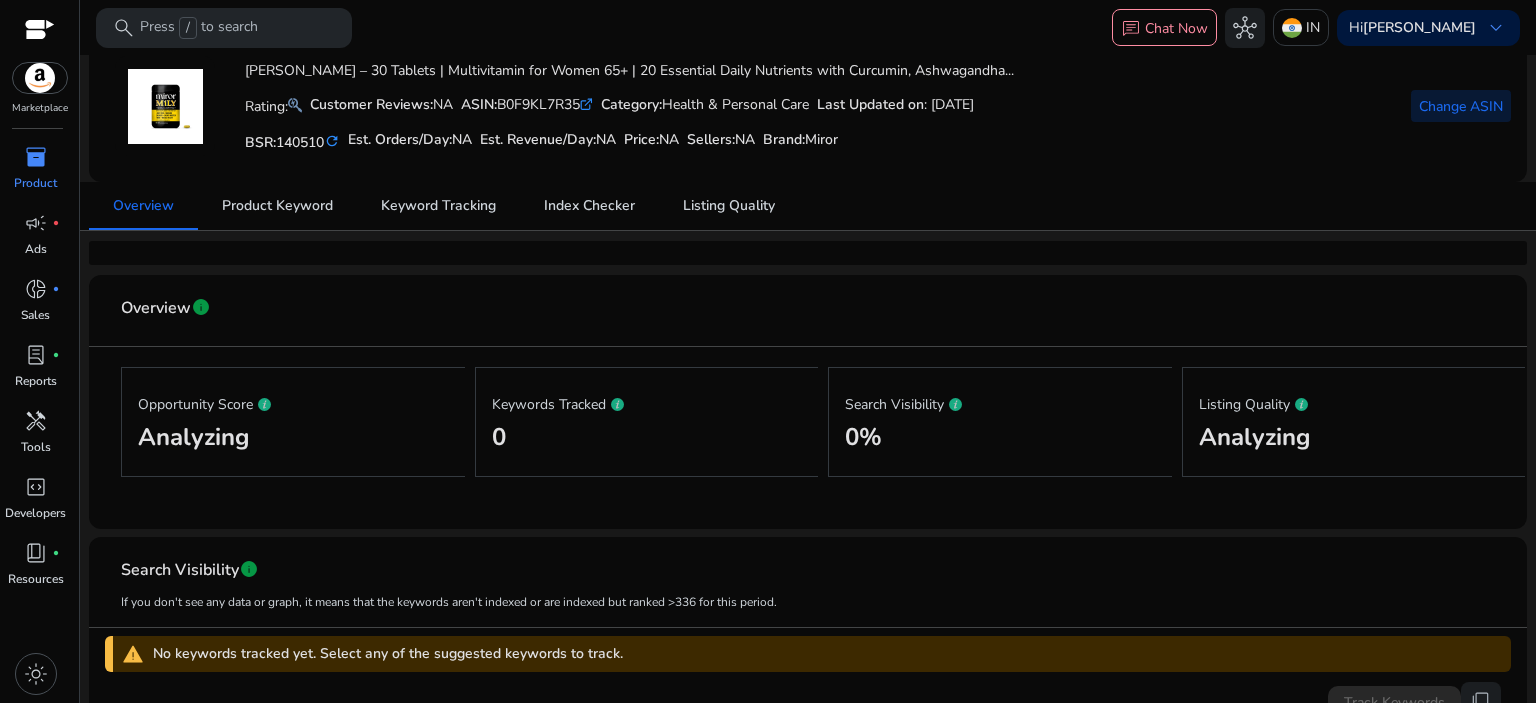 click on "Change ASIN" 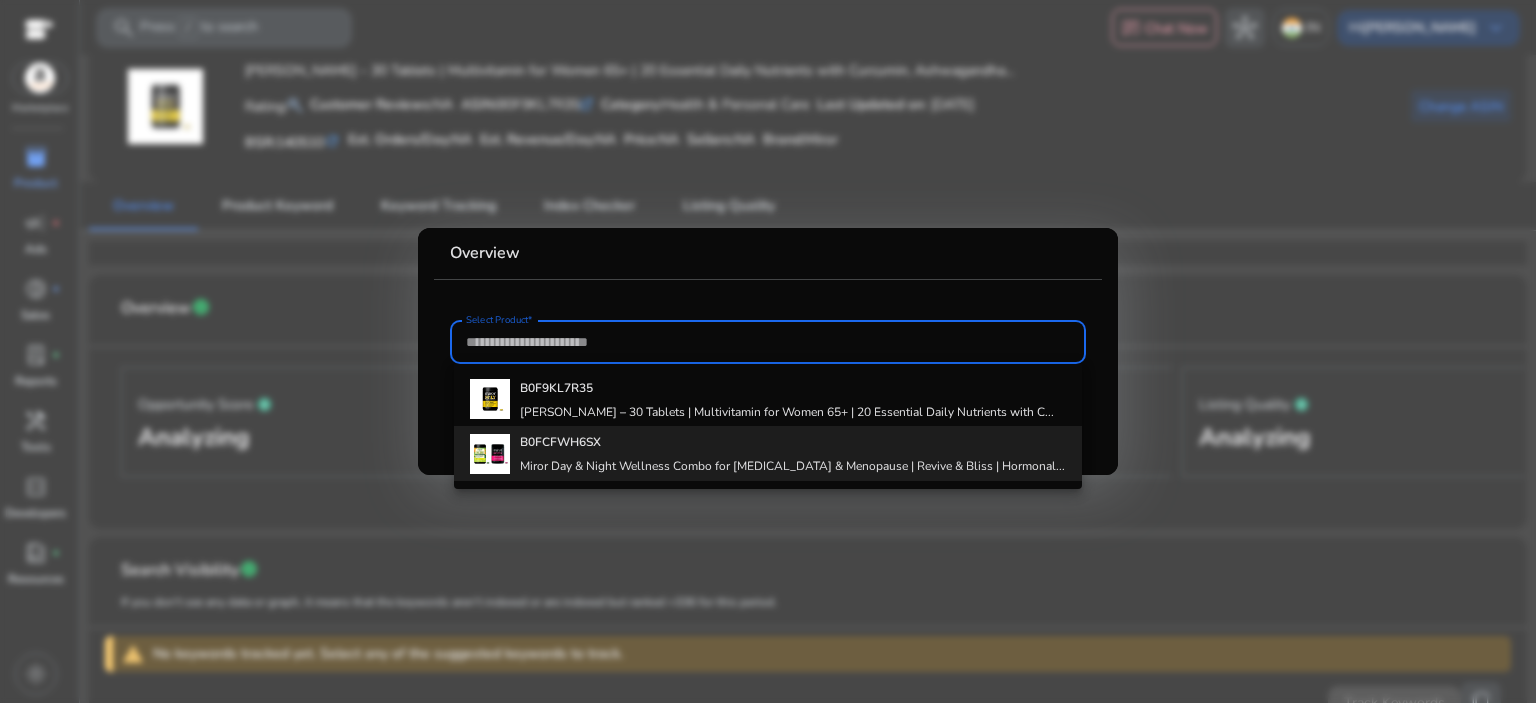 click on "B0FCFWH6SX  Miror Day & Night Wellness Combo for [MEDICAL_DATA] & Menopause | Revive & Bliss | Hormonal..." at bounding box center [792, 453] 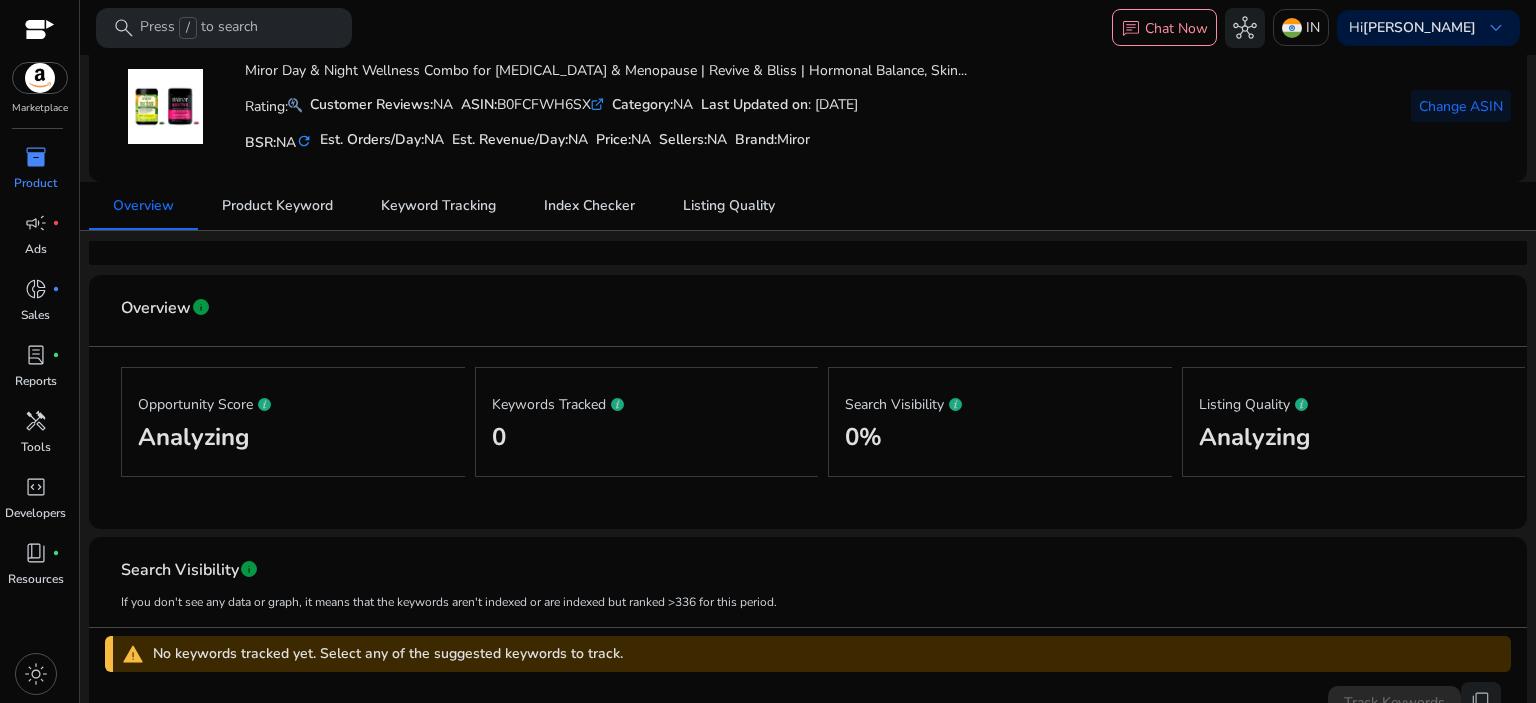 scroll, scrollTop: 0, scrollLeft: 0, axis: both 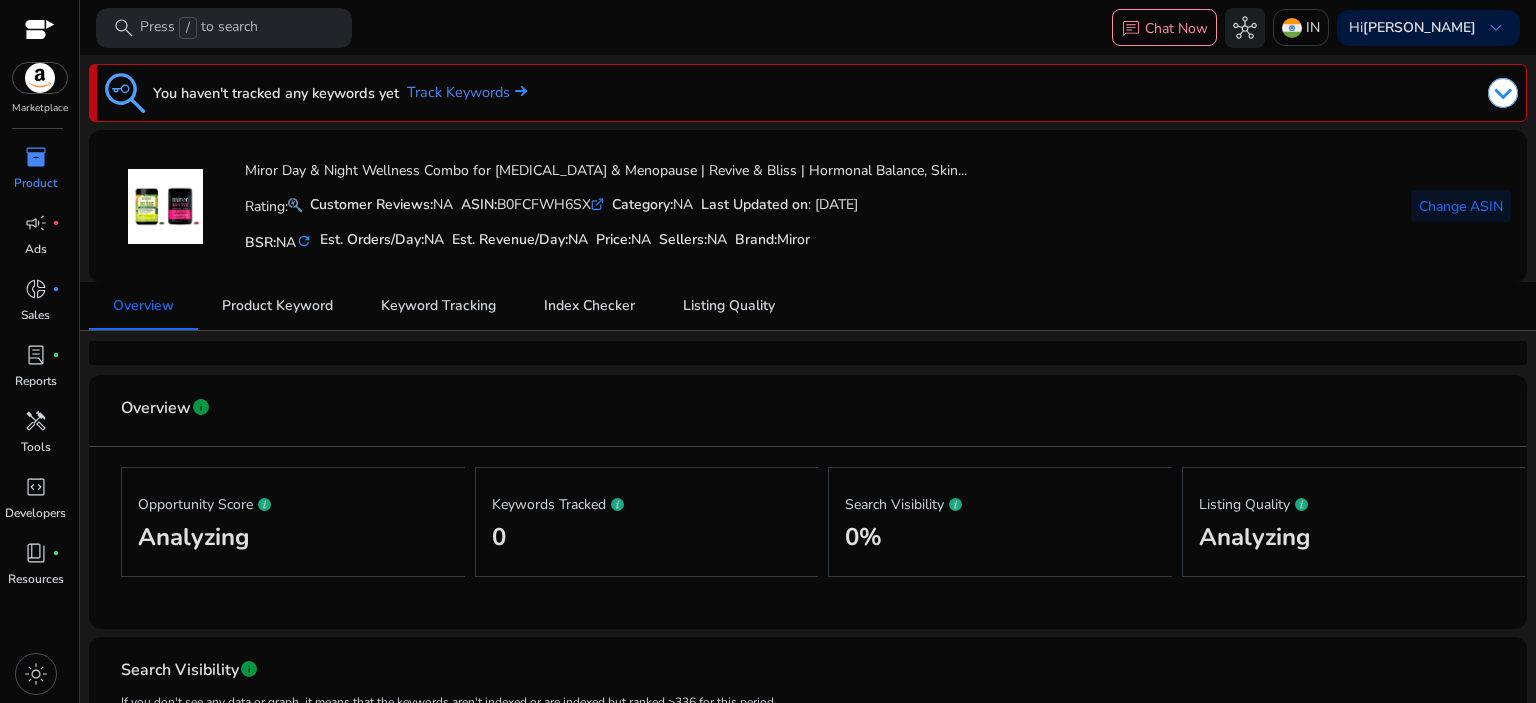 click 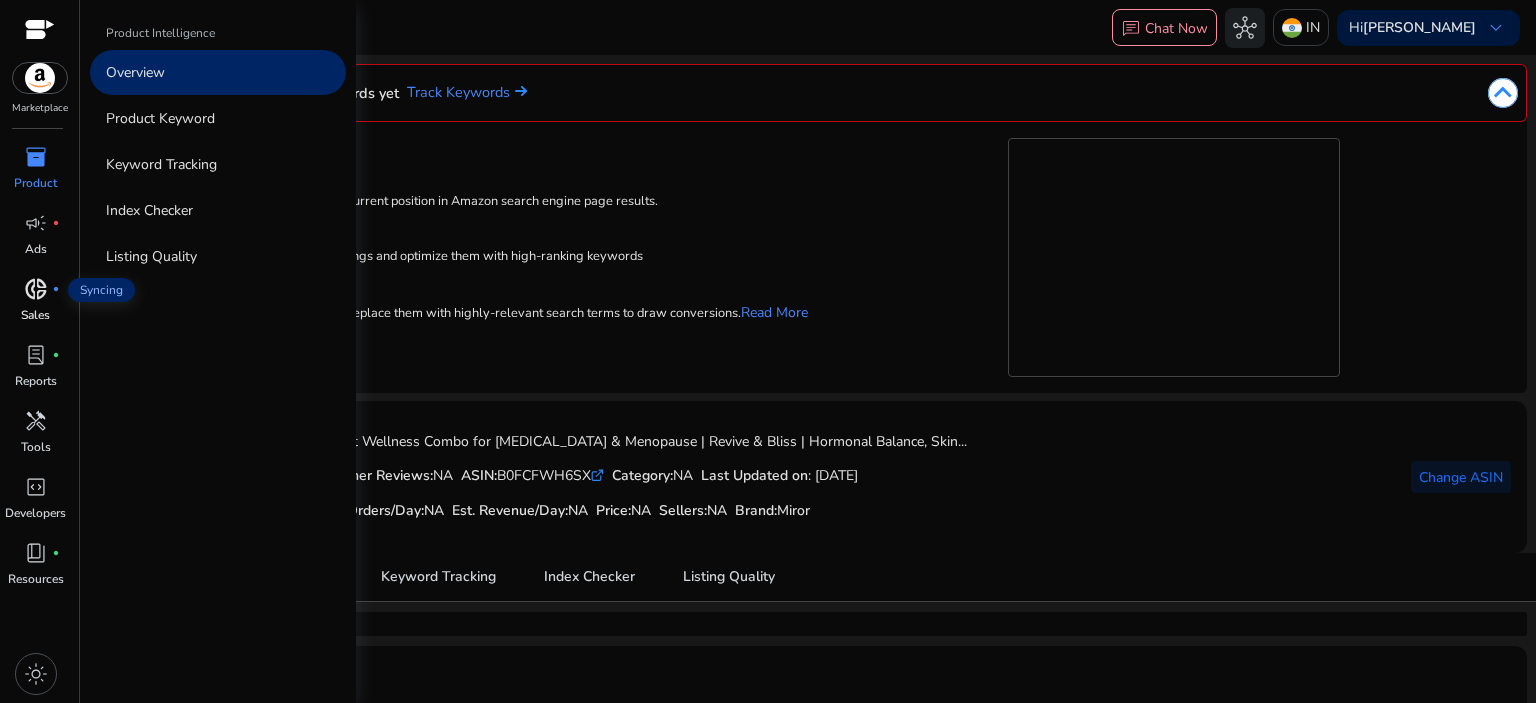 click on "donut_small" at bounding box center (36, 289) 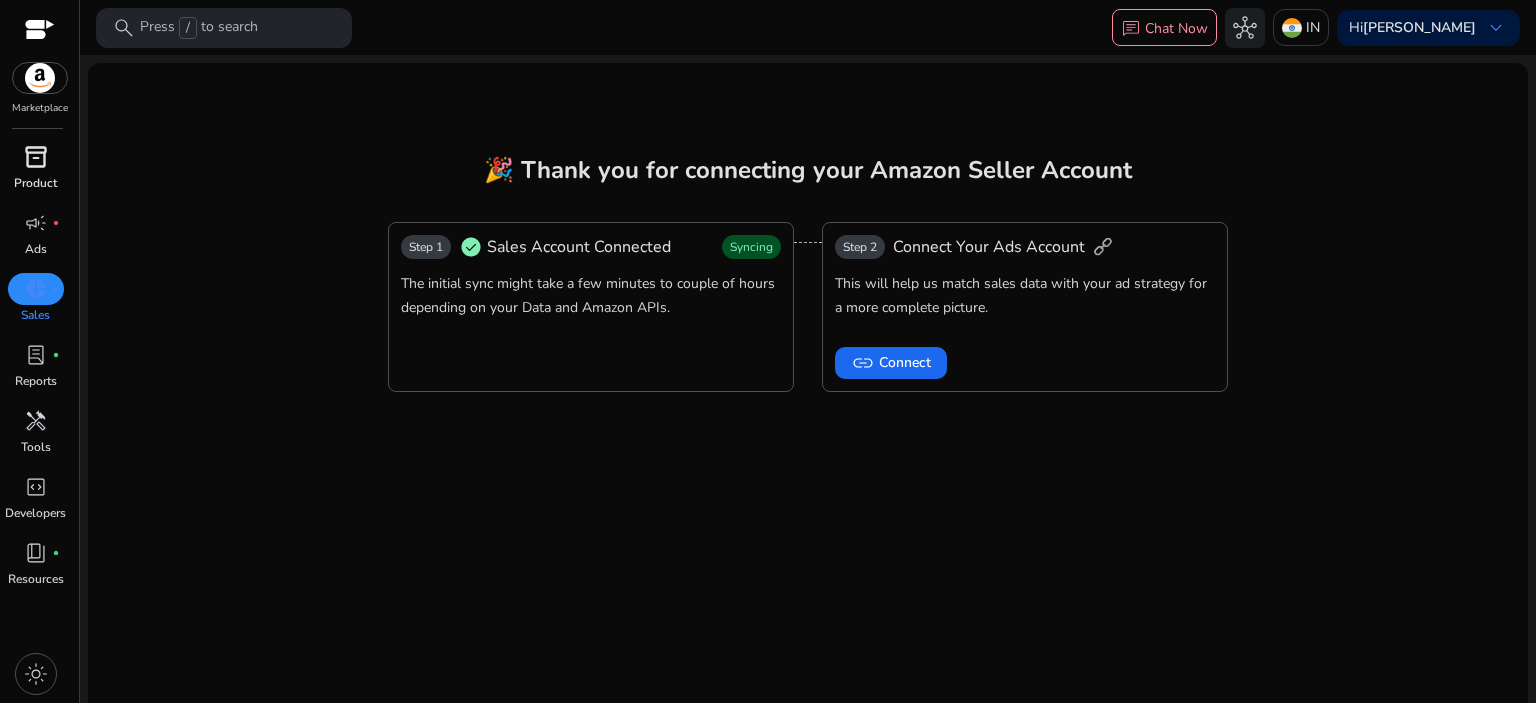 click on "inventory_2" at bounding box center (36, 157) 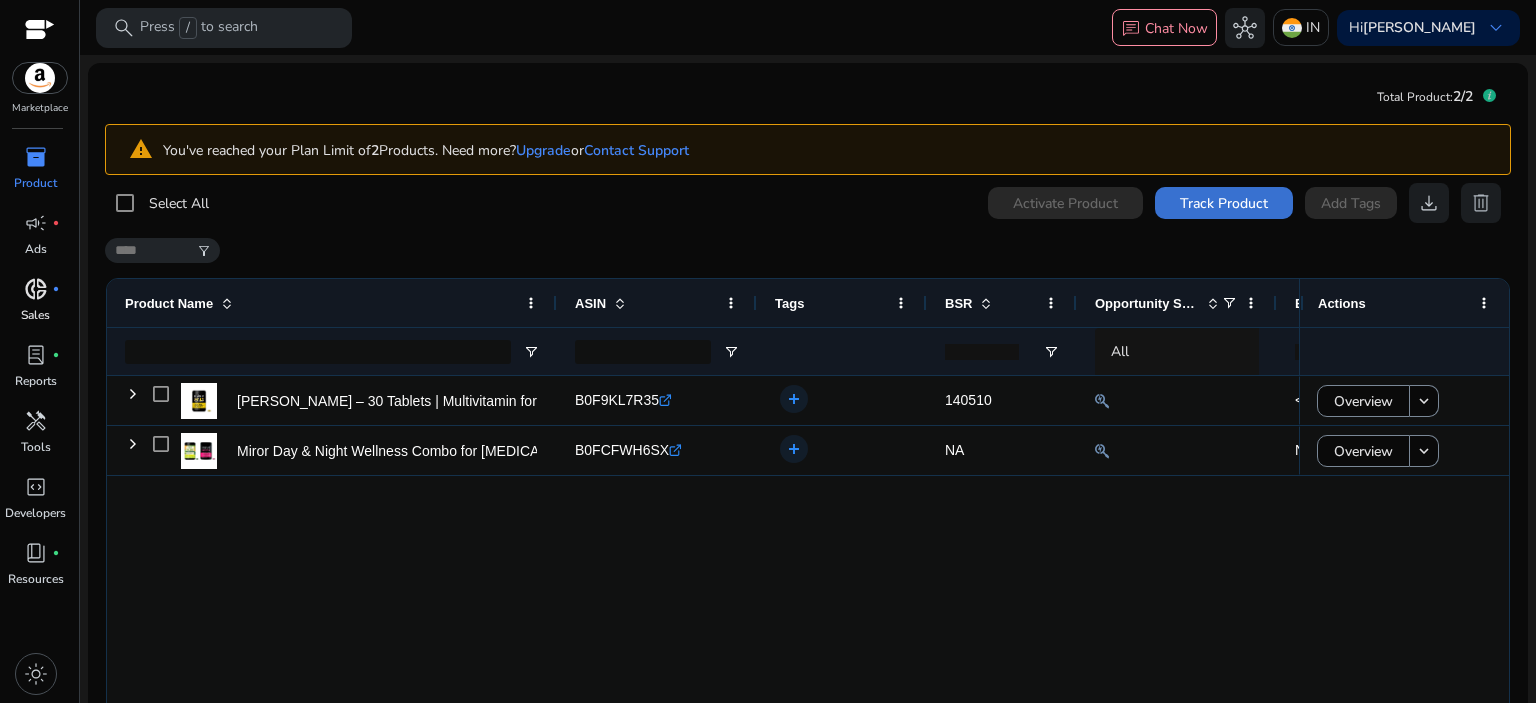 click on "Track Product" 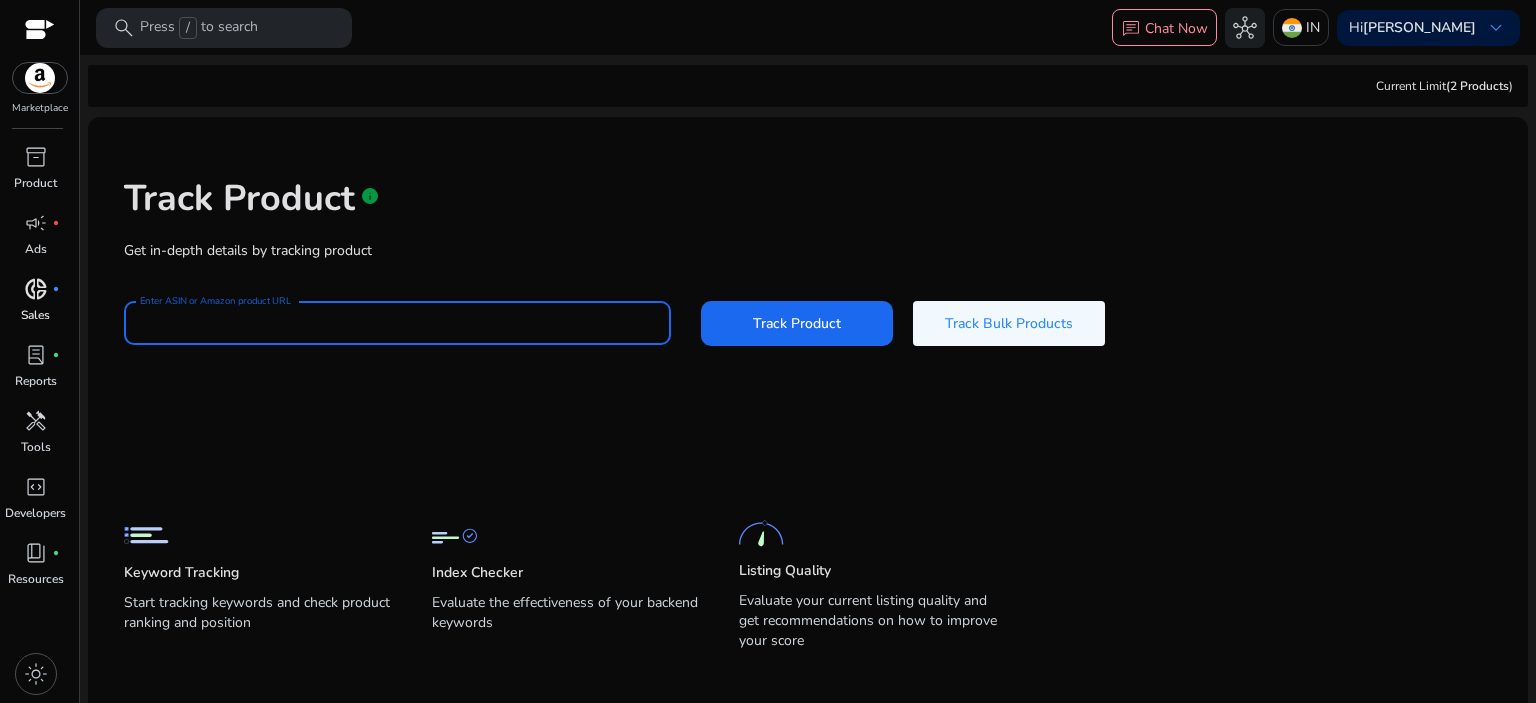 click on "Enter ASIN or Amazon product URL" at bounding box center [397, 323] 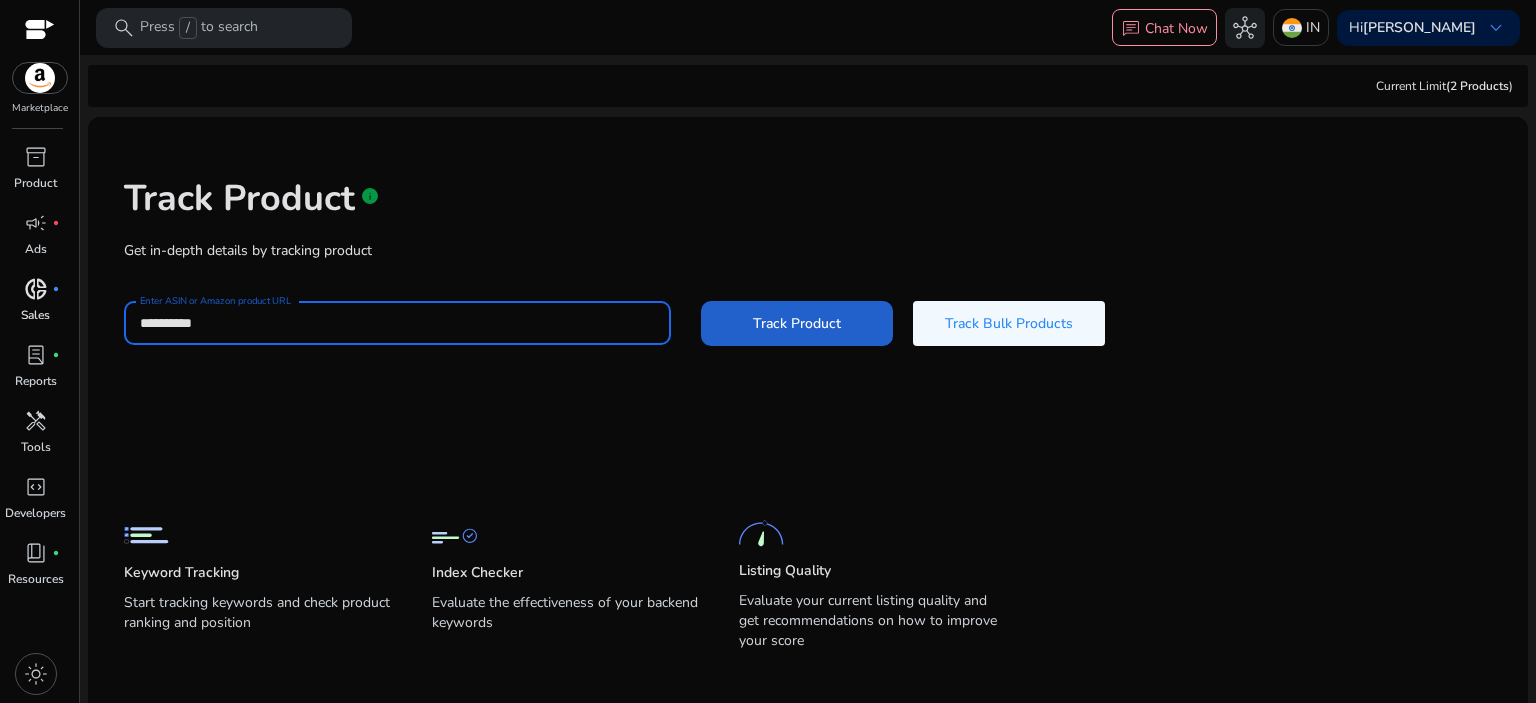 type on "**********" 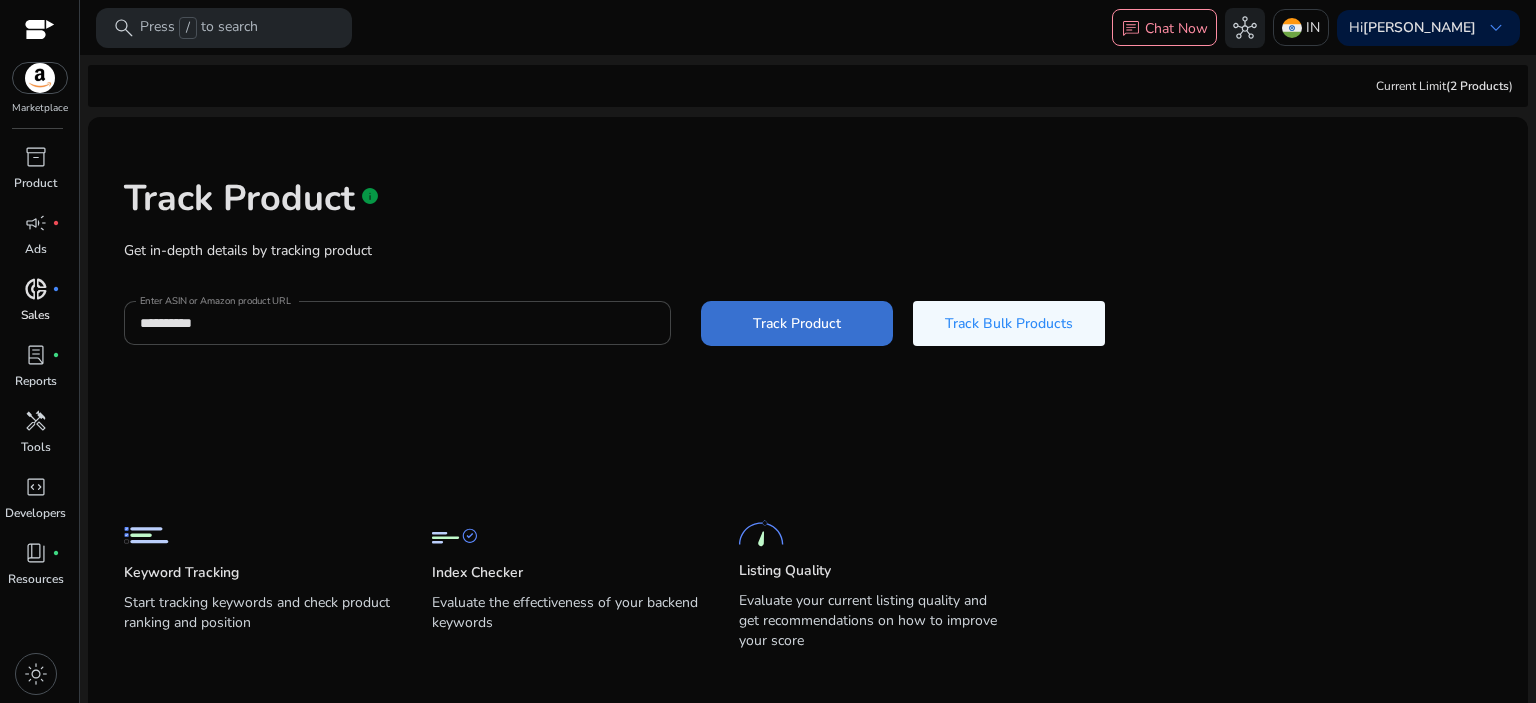 click 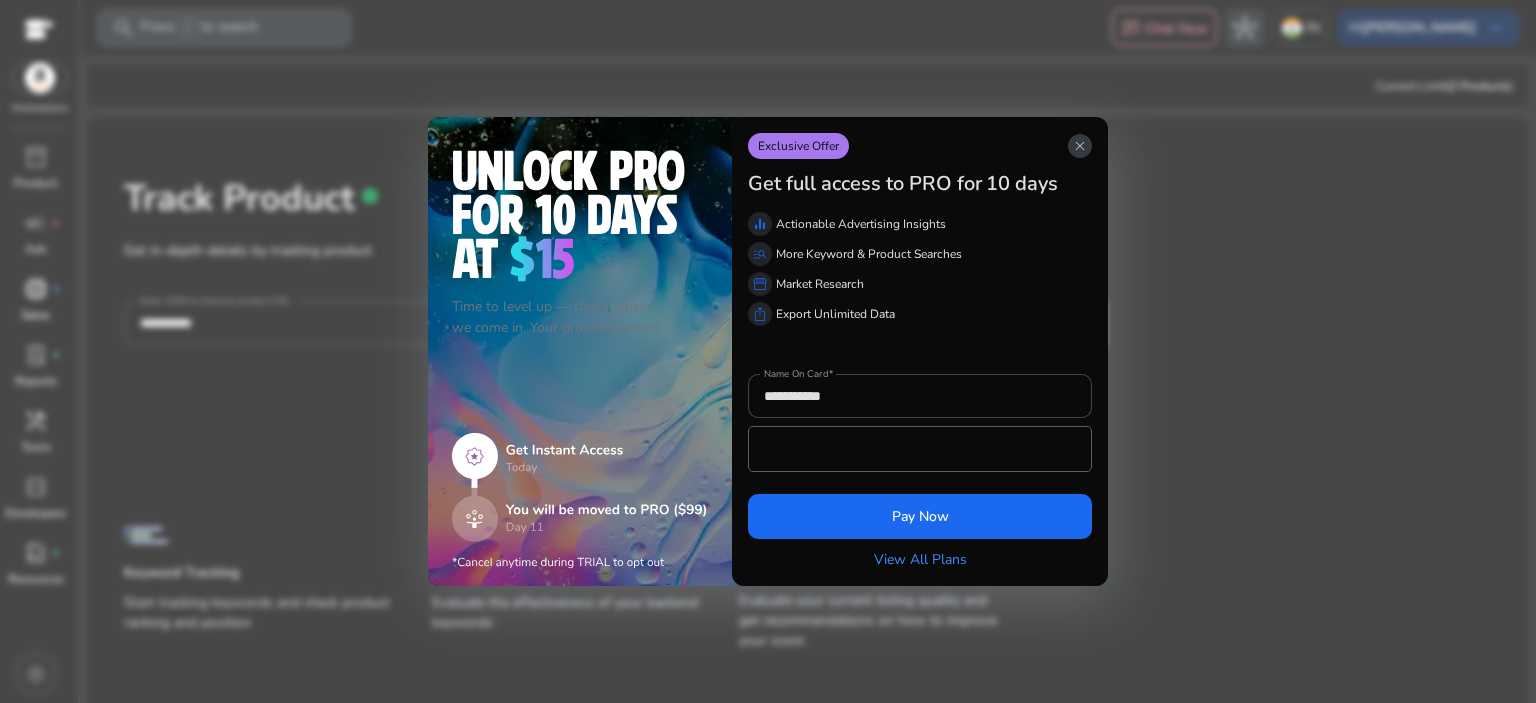 click on "close" at bounding box center [1080, 146] 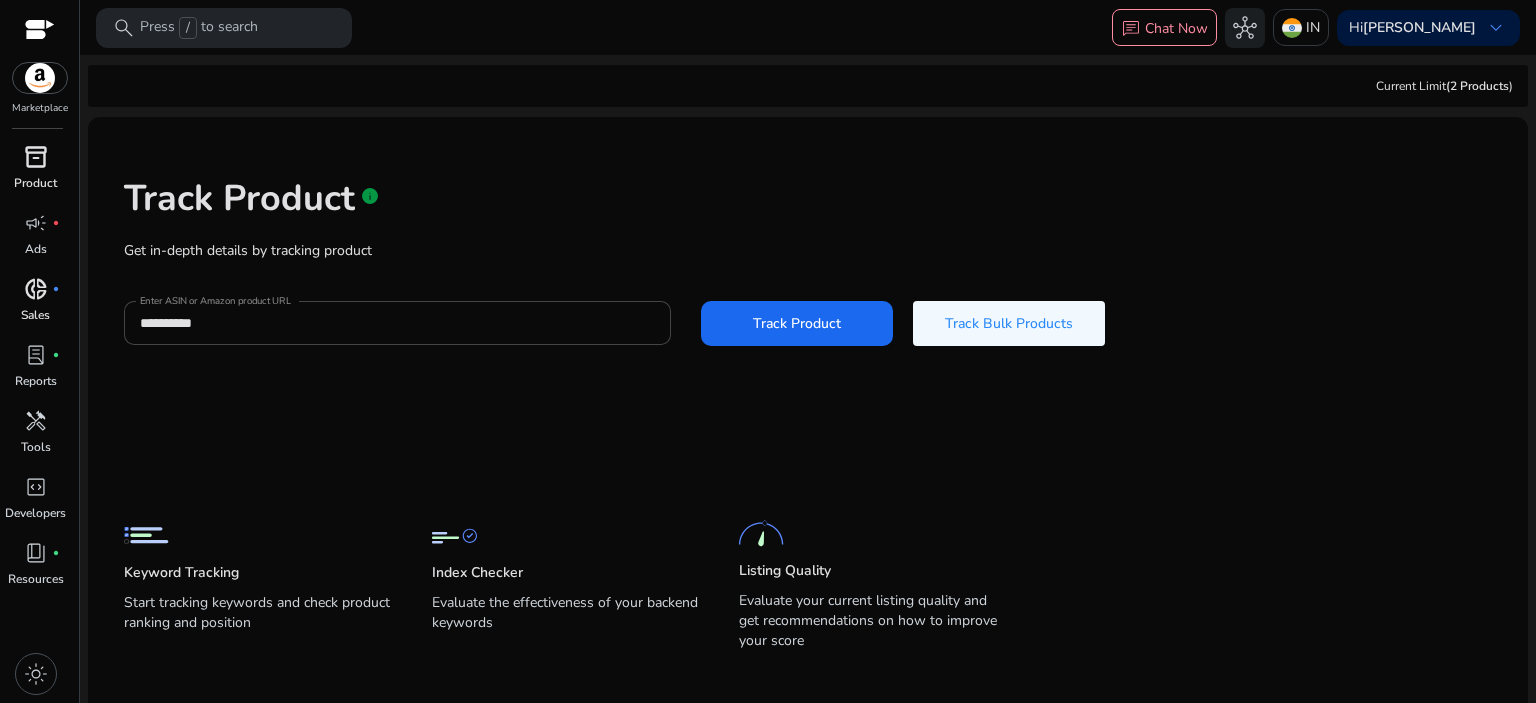 click on "inventory_2" at bounding box center [36, 157] 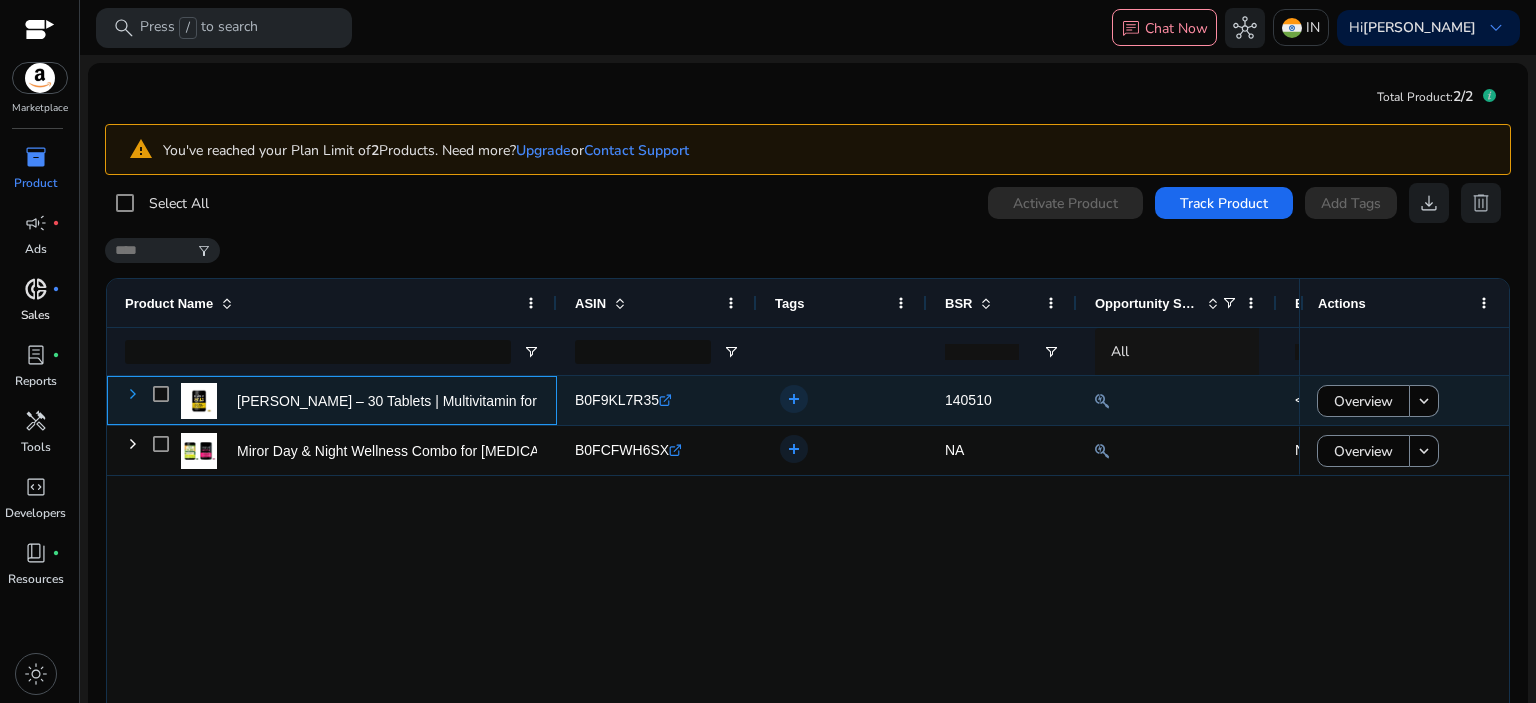 click 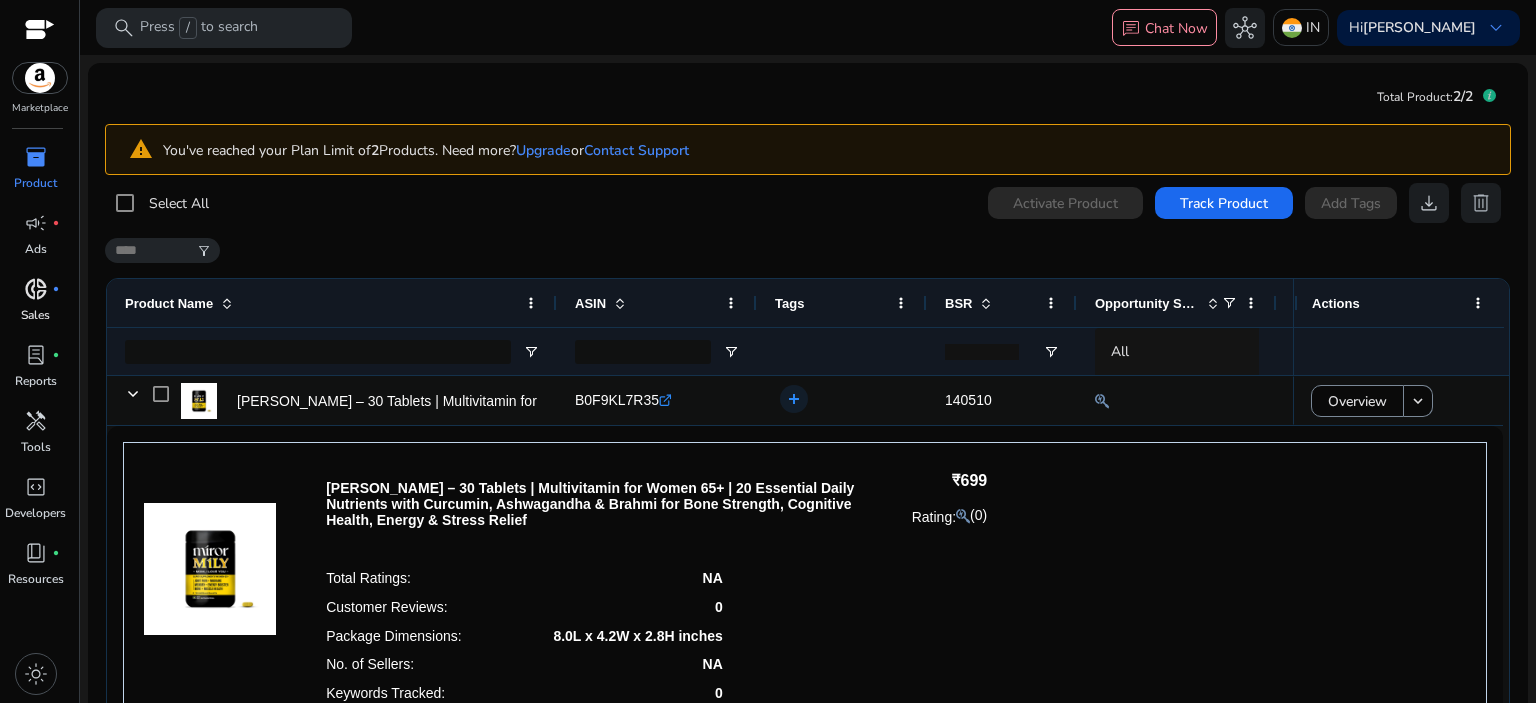 scroll, scrollTop: 69, scrollLeft: 0, axis: vertical 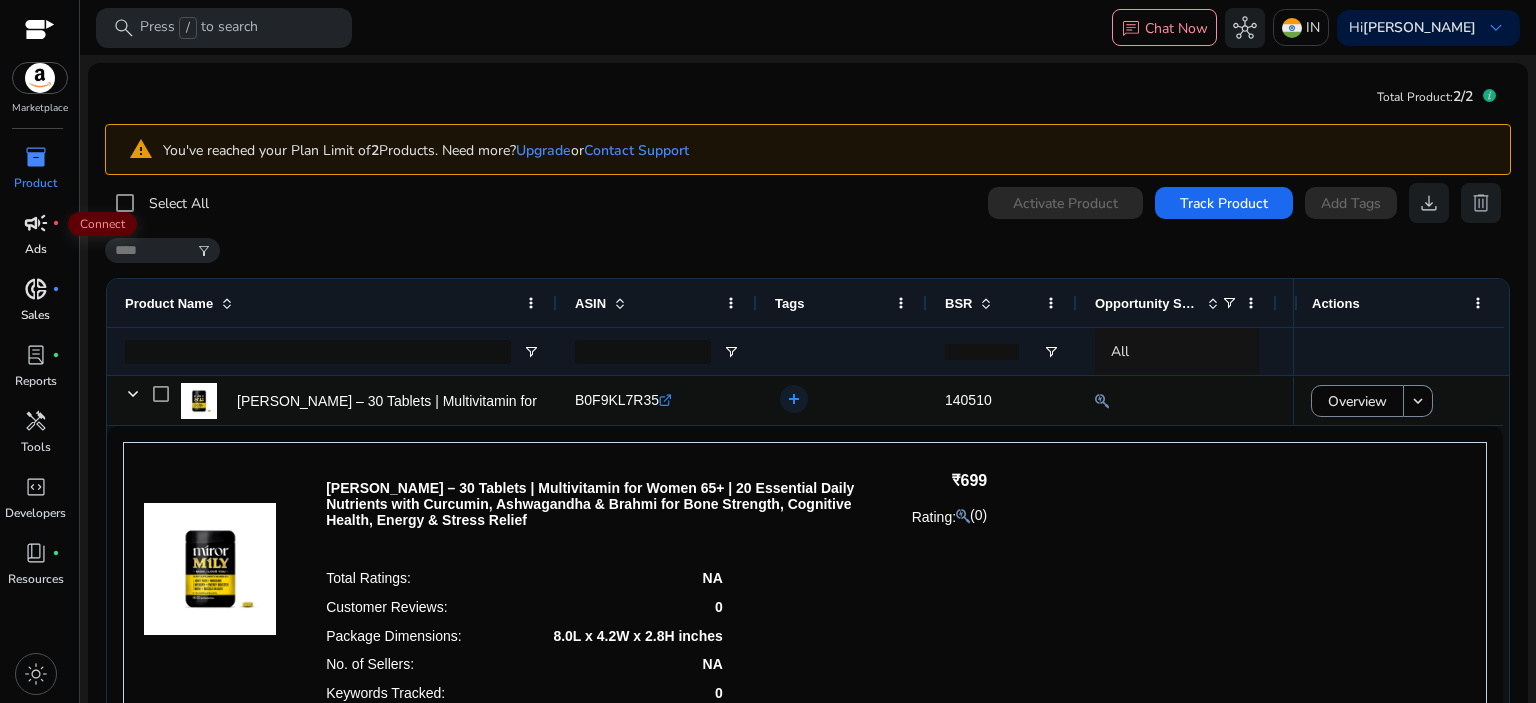 click on "campaign" at bounding box center [36, 223] 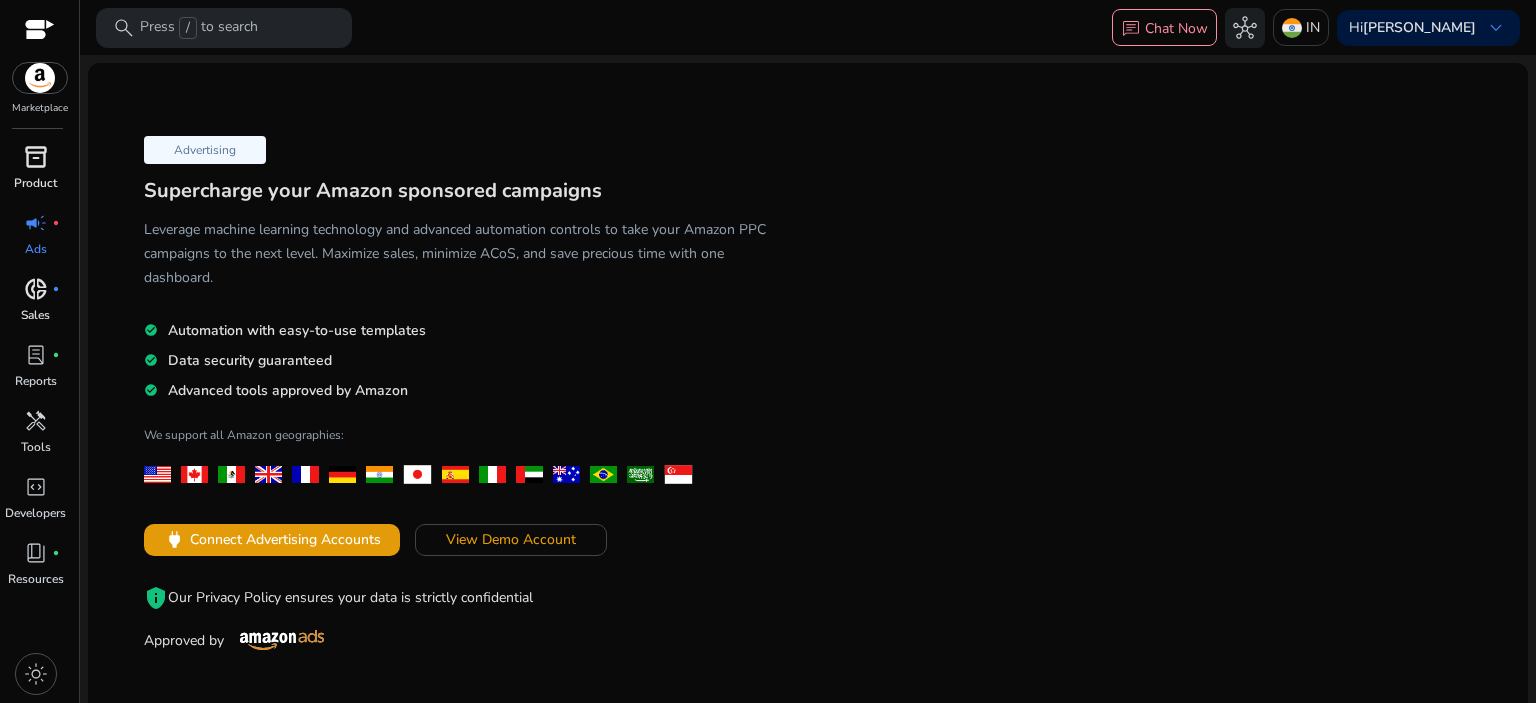 click on "inventory_2" at bounding box center (36, 157) 